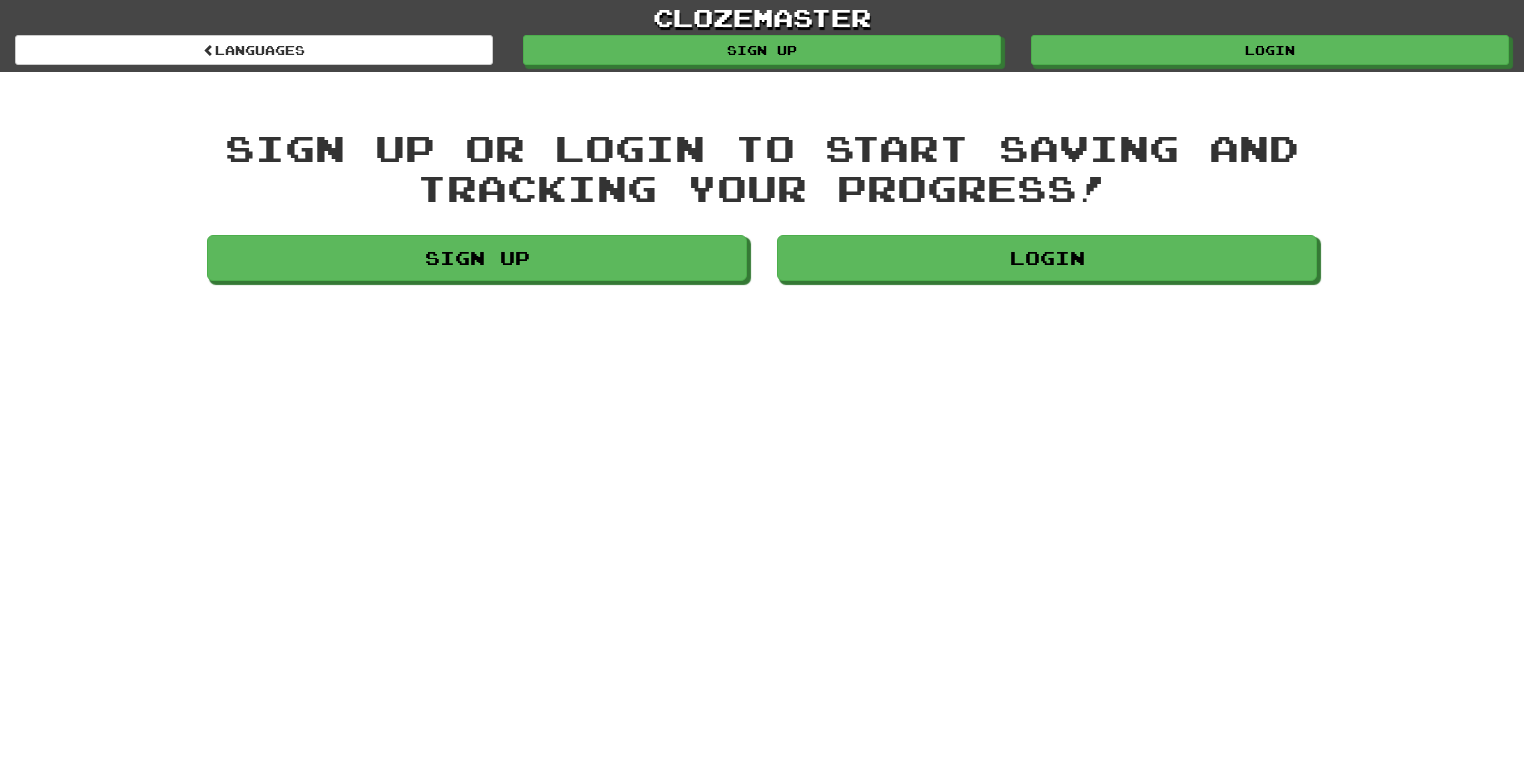 scroll, scrollTop: 0, scrollLeft: 0, axis: both 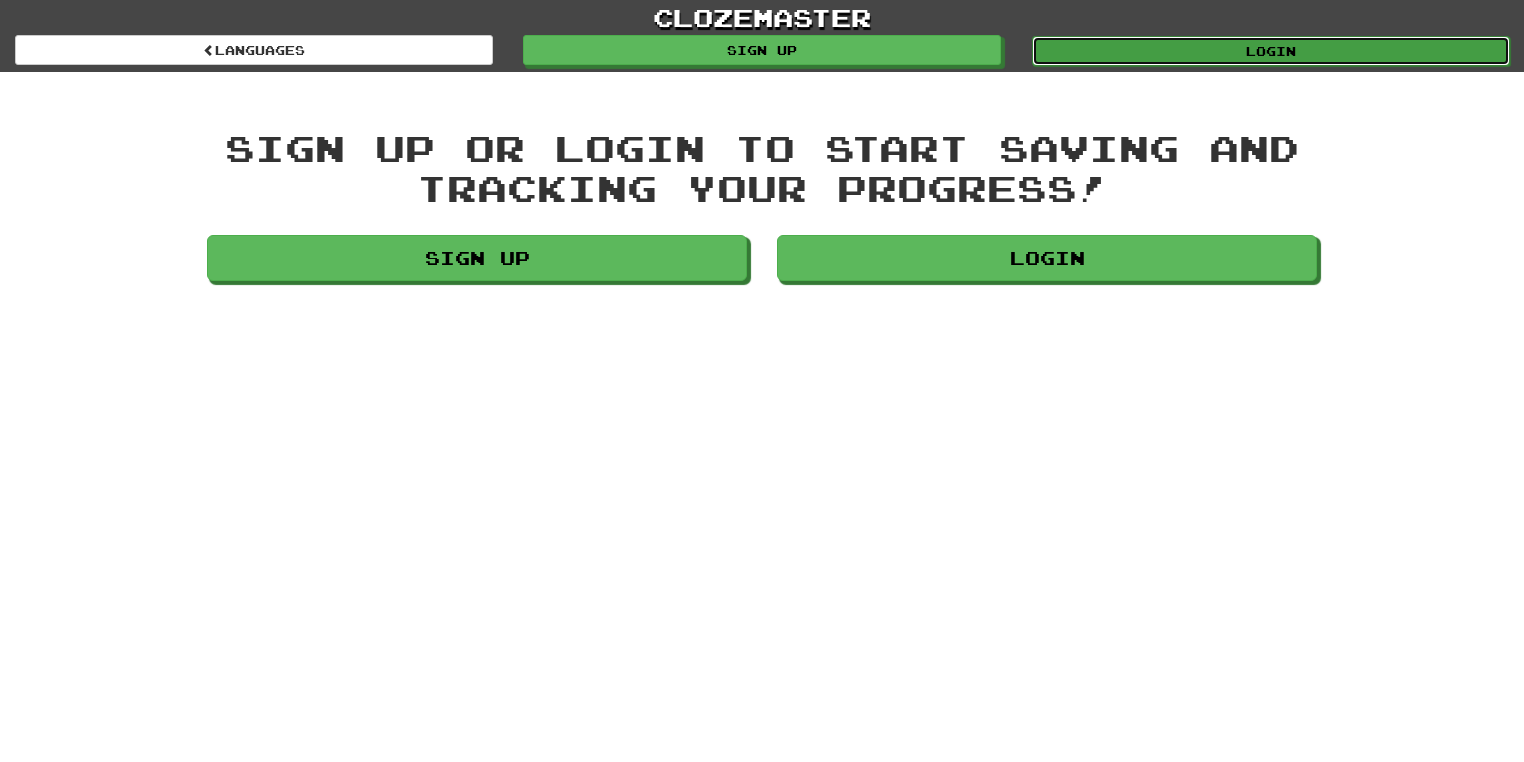click on "Login" at bounding box center [1271, 51] 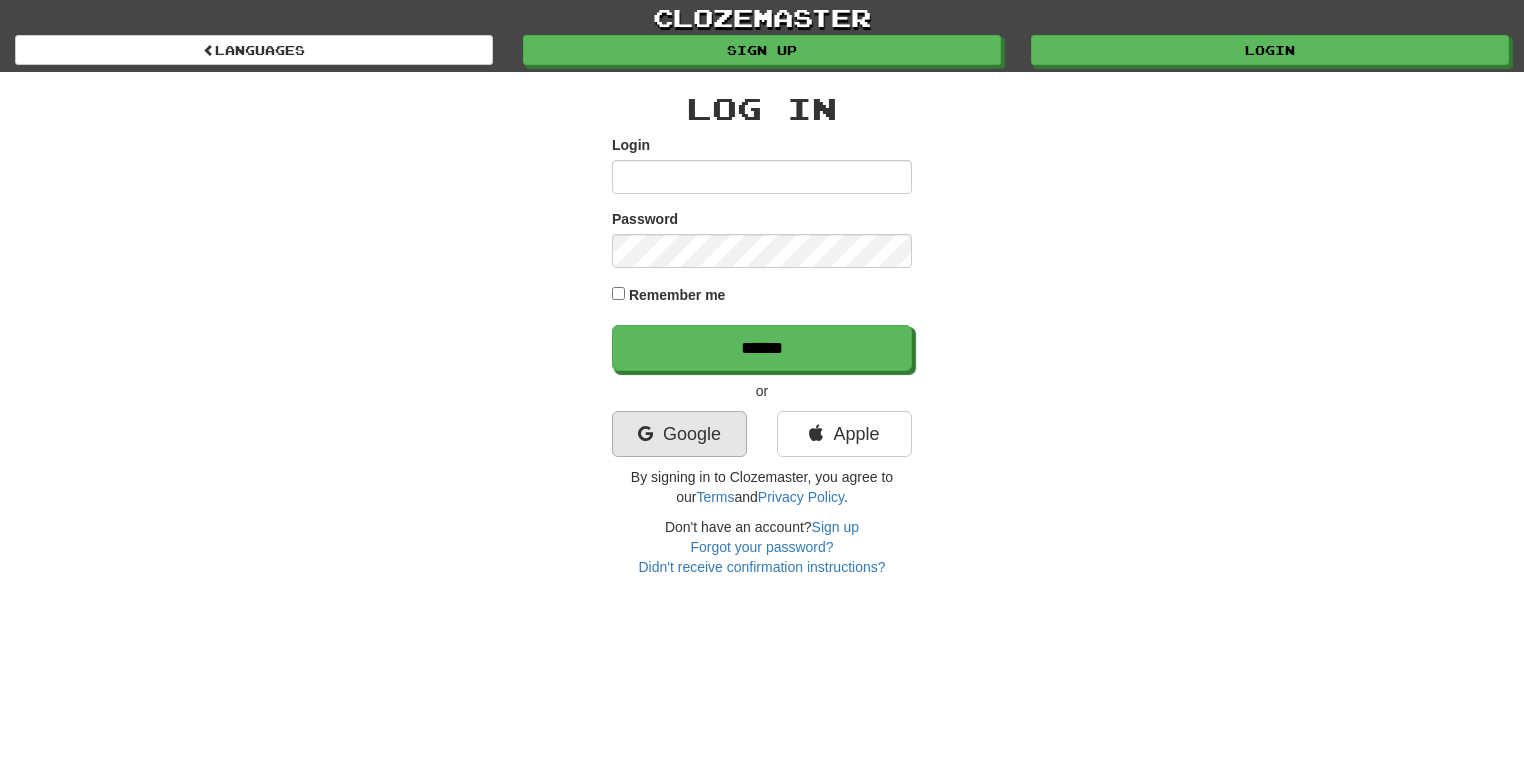 scroll, scrollTop: 0, scrollLeft: 0, axis: both 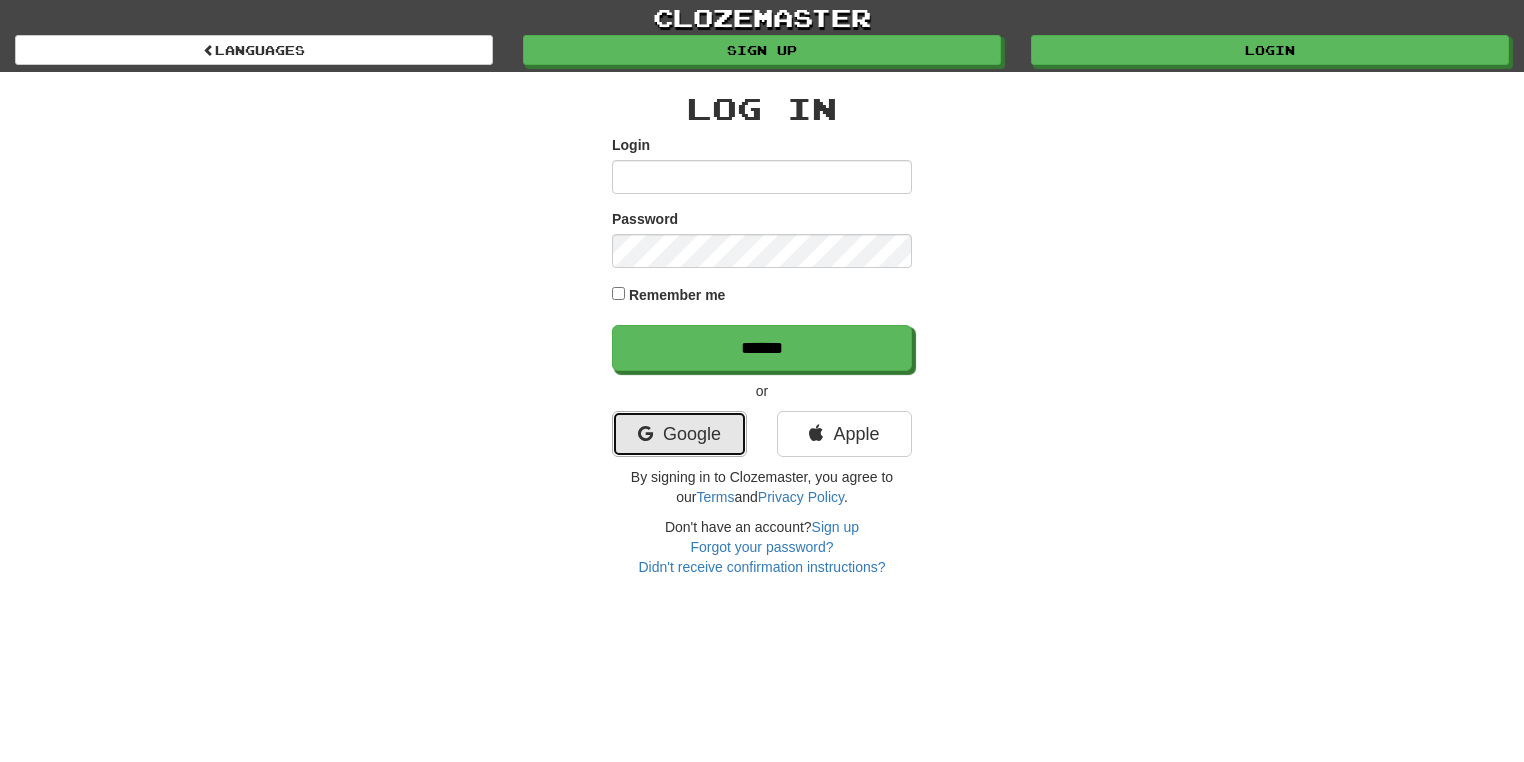 click on "Google" at bounding box center (679, 434) 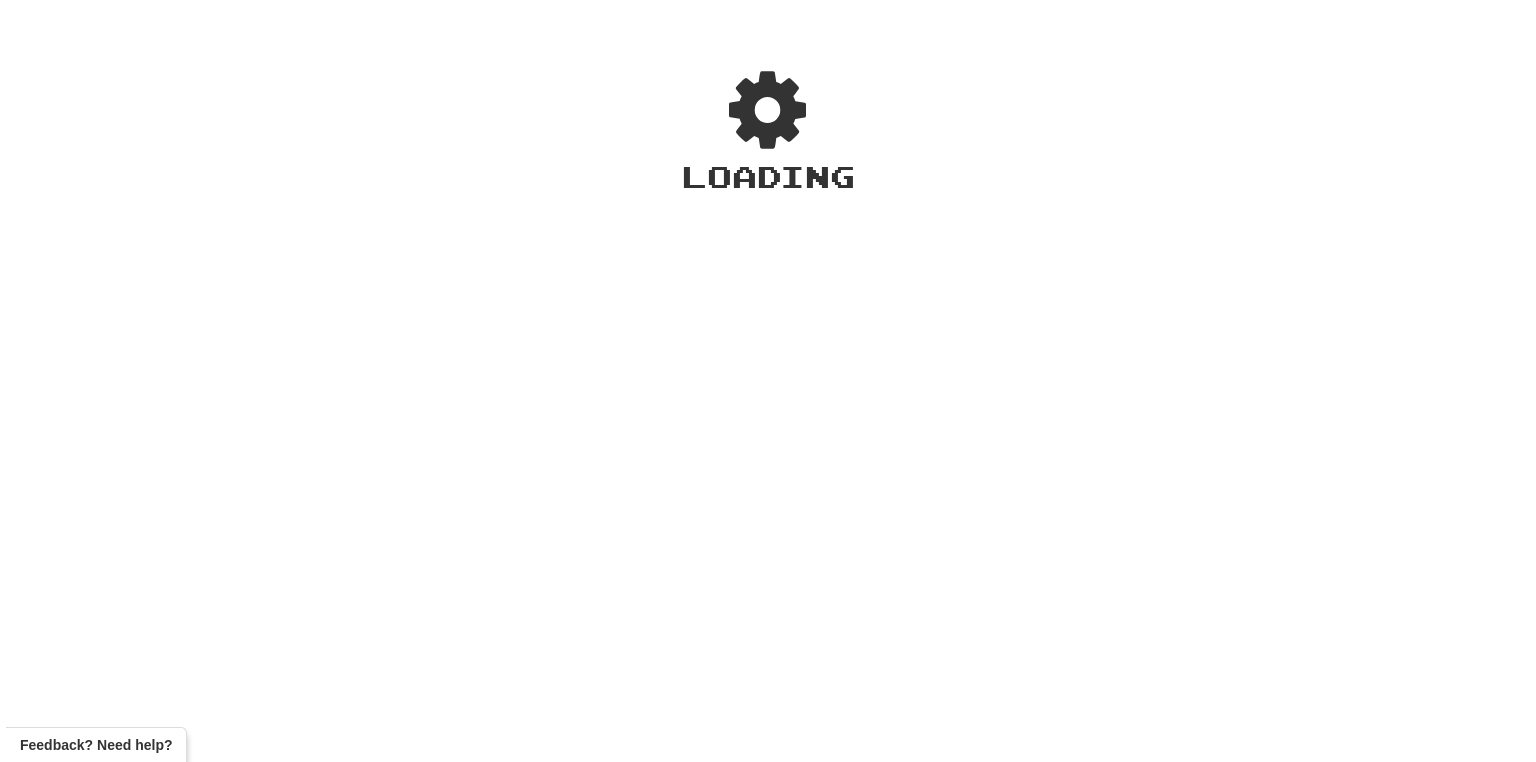 scroll, scrollTop: 0, scrollLeft: 0, axis: both 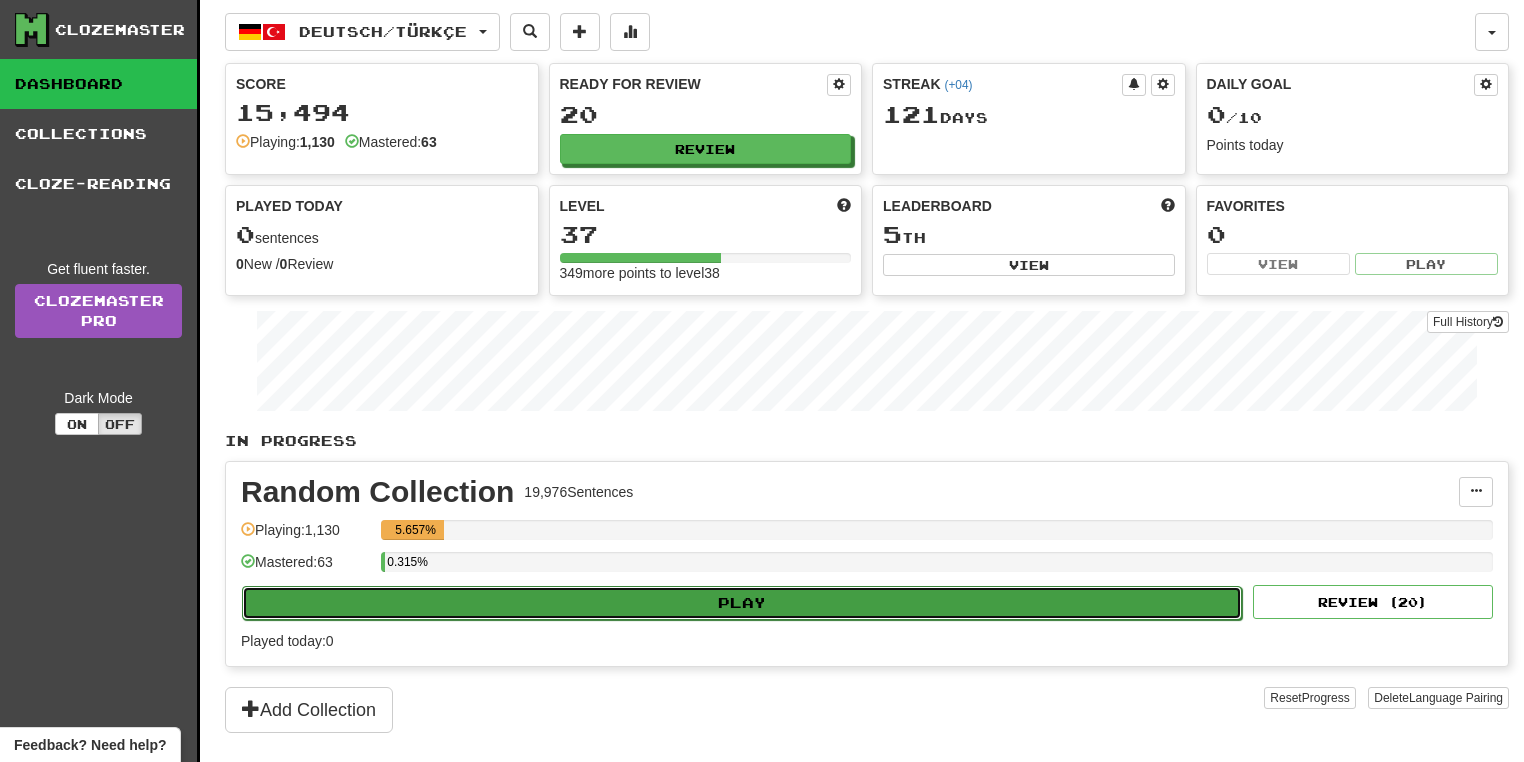 click on "Play" at bounding box center [742, 603] 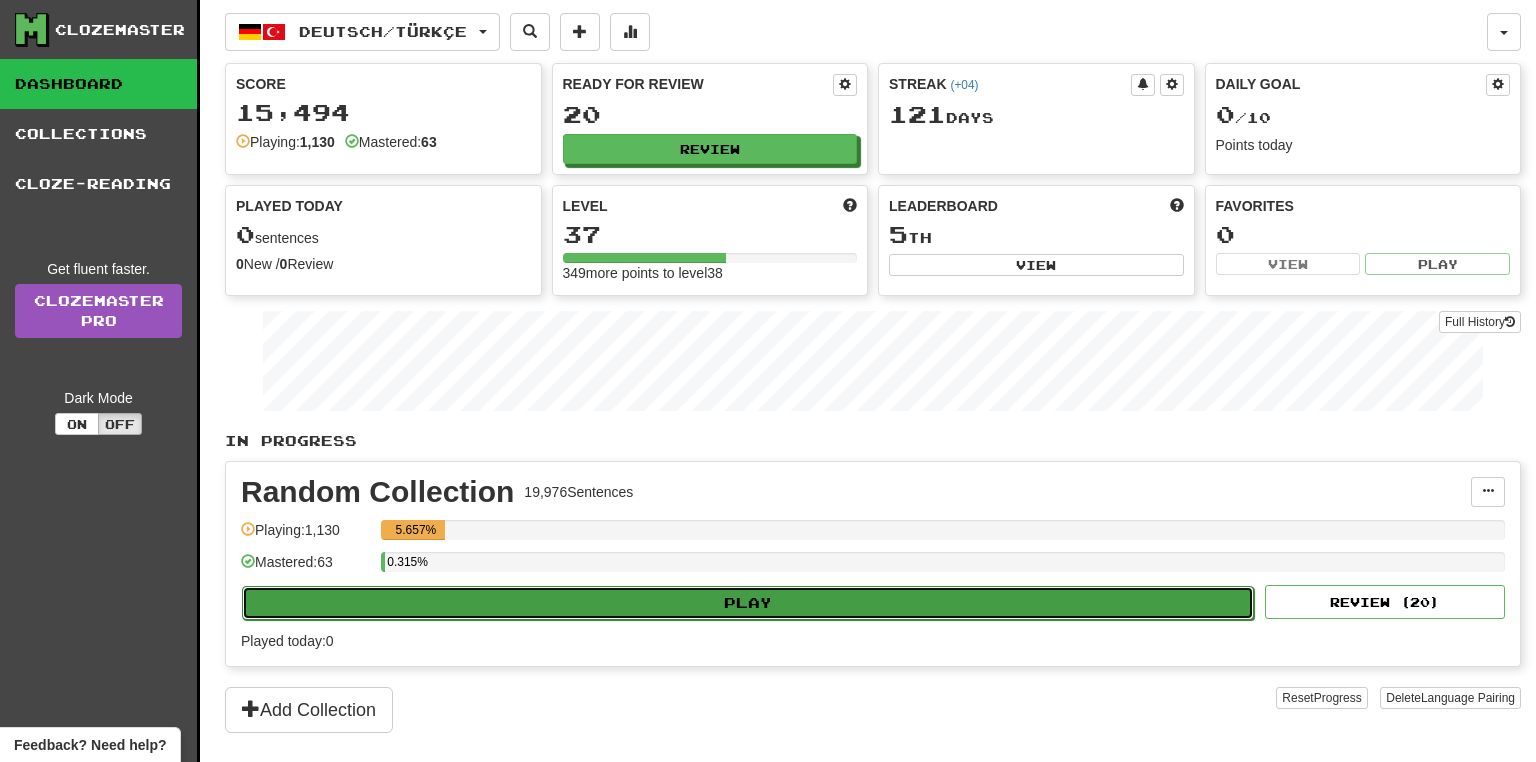 select on "**" 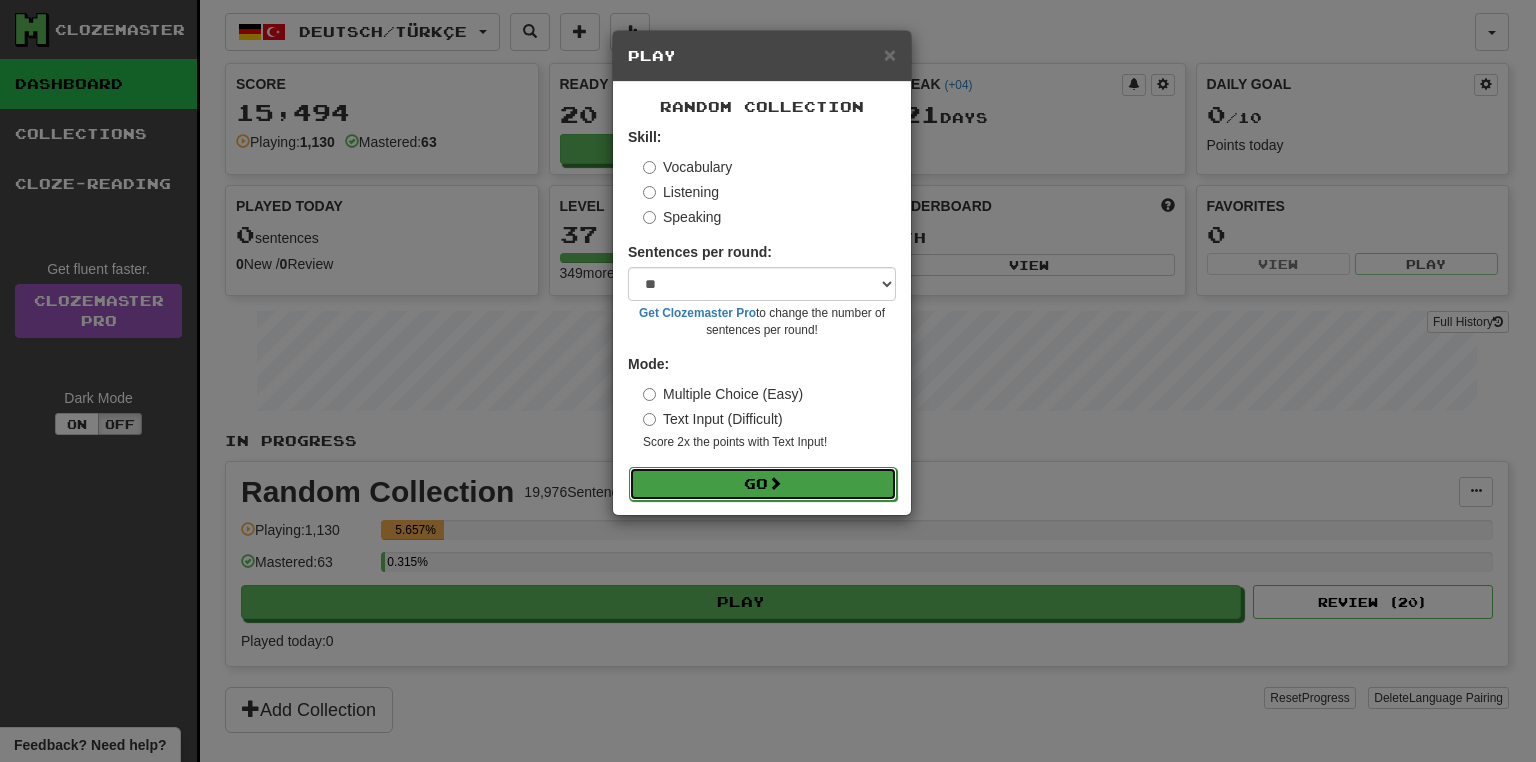 click at bounding box center (775, 483) 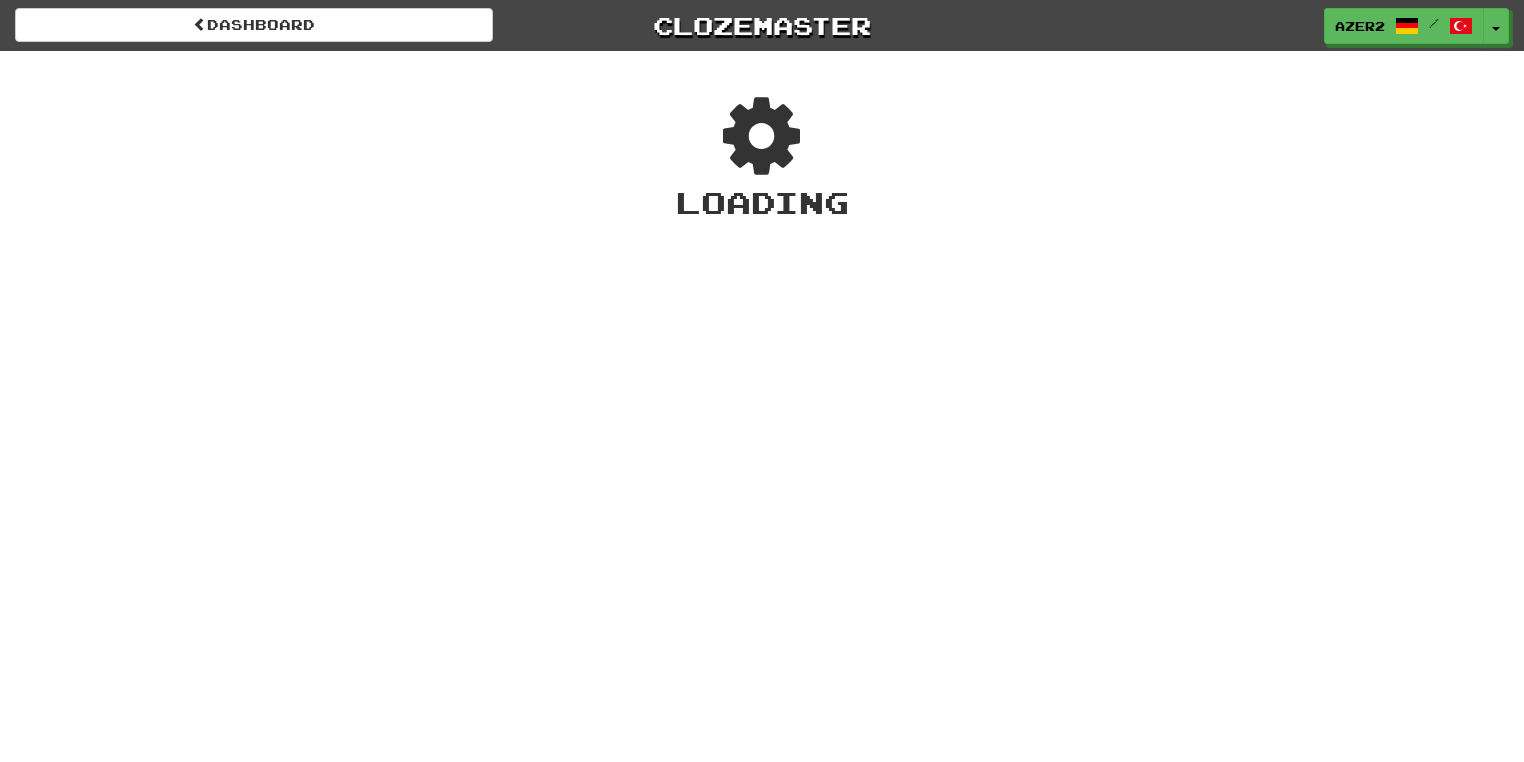 scroll, scrollTop: 0, scrollLeft: 0, axis: both 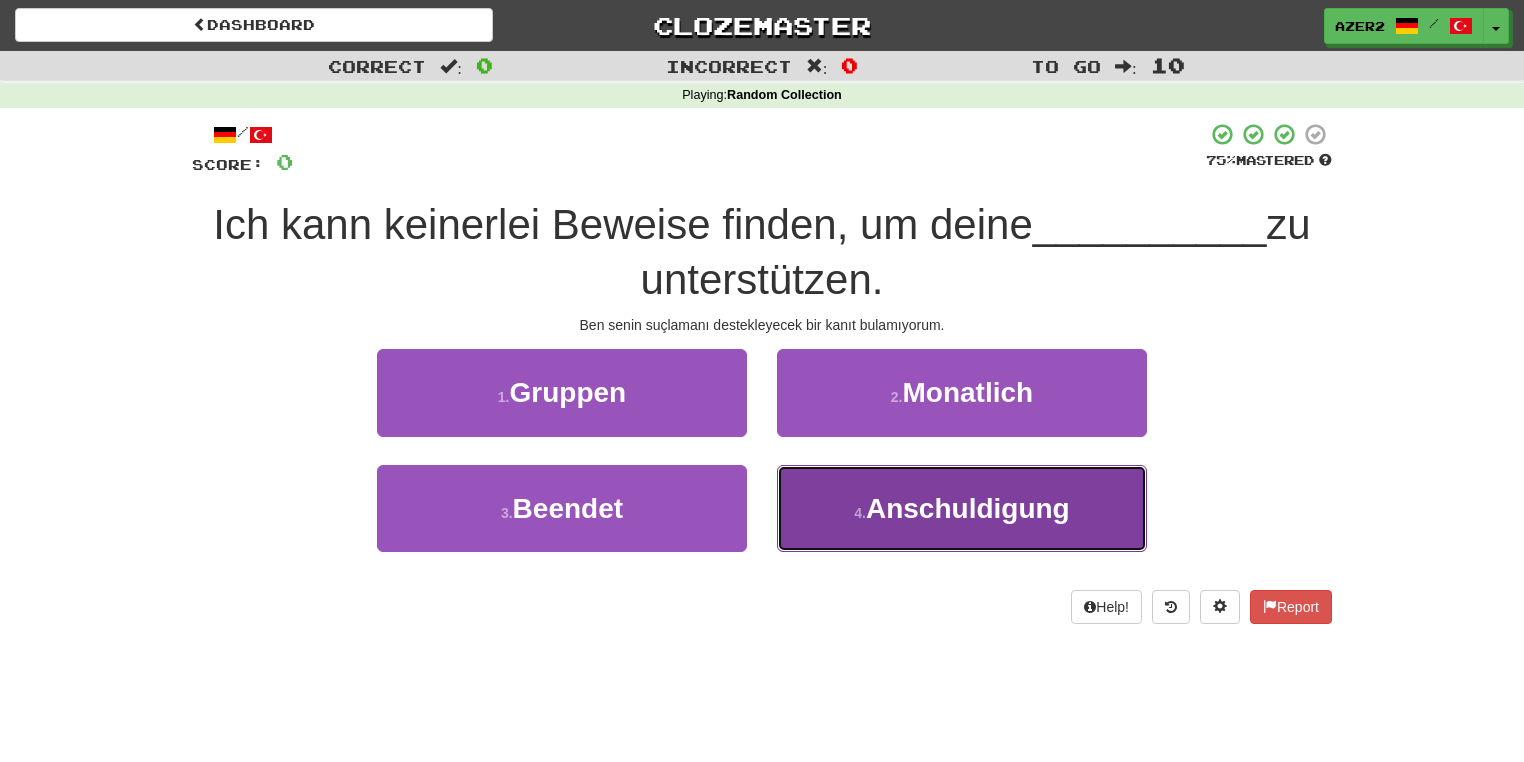click on "4 .  Anschuldigung" at bounding box center [962, 508] 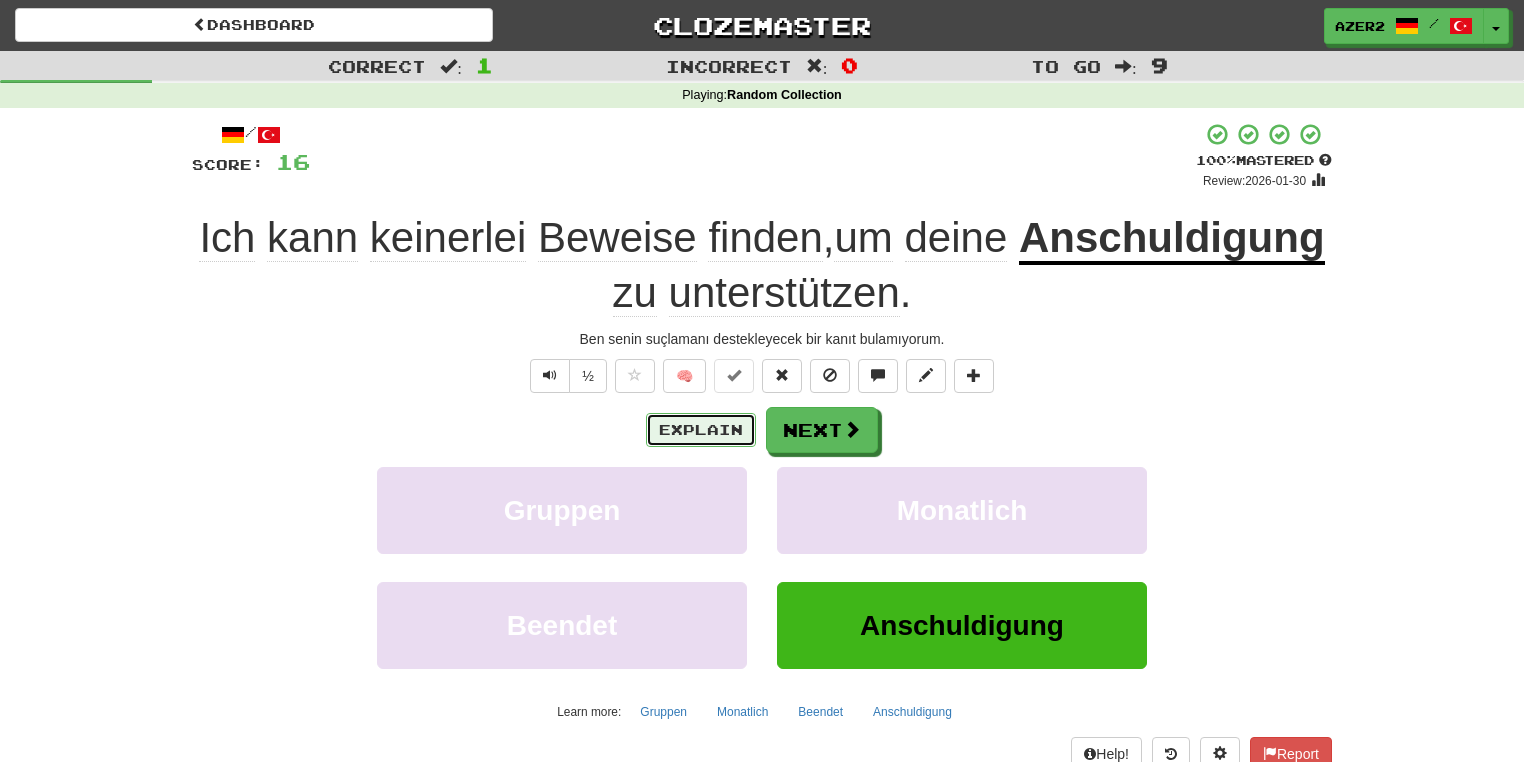 click on "Explain" at bounding box center [701, 430] 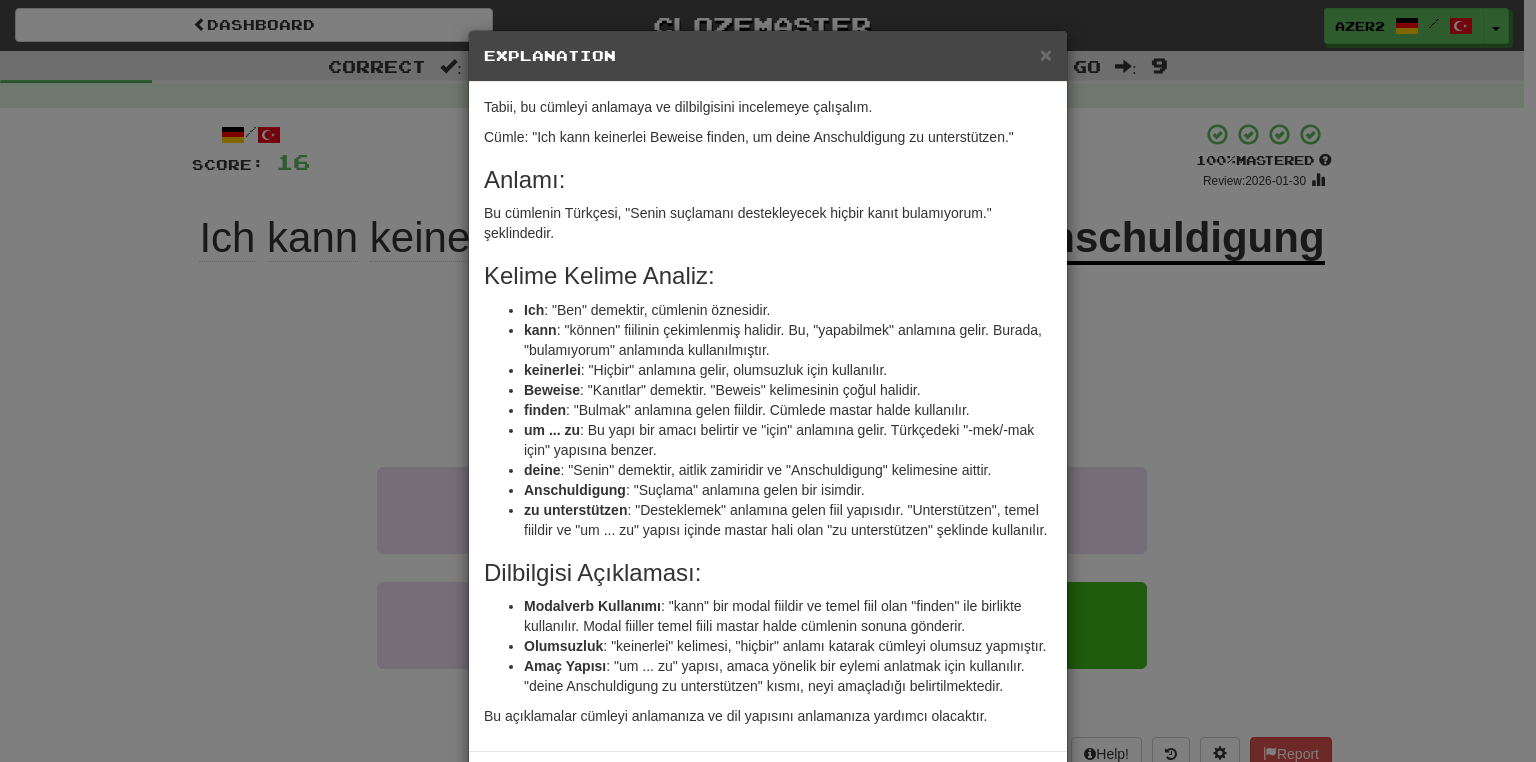 click on "× Explanation" at bounding box center (768, 56) 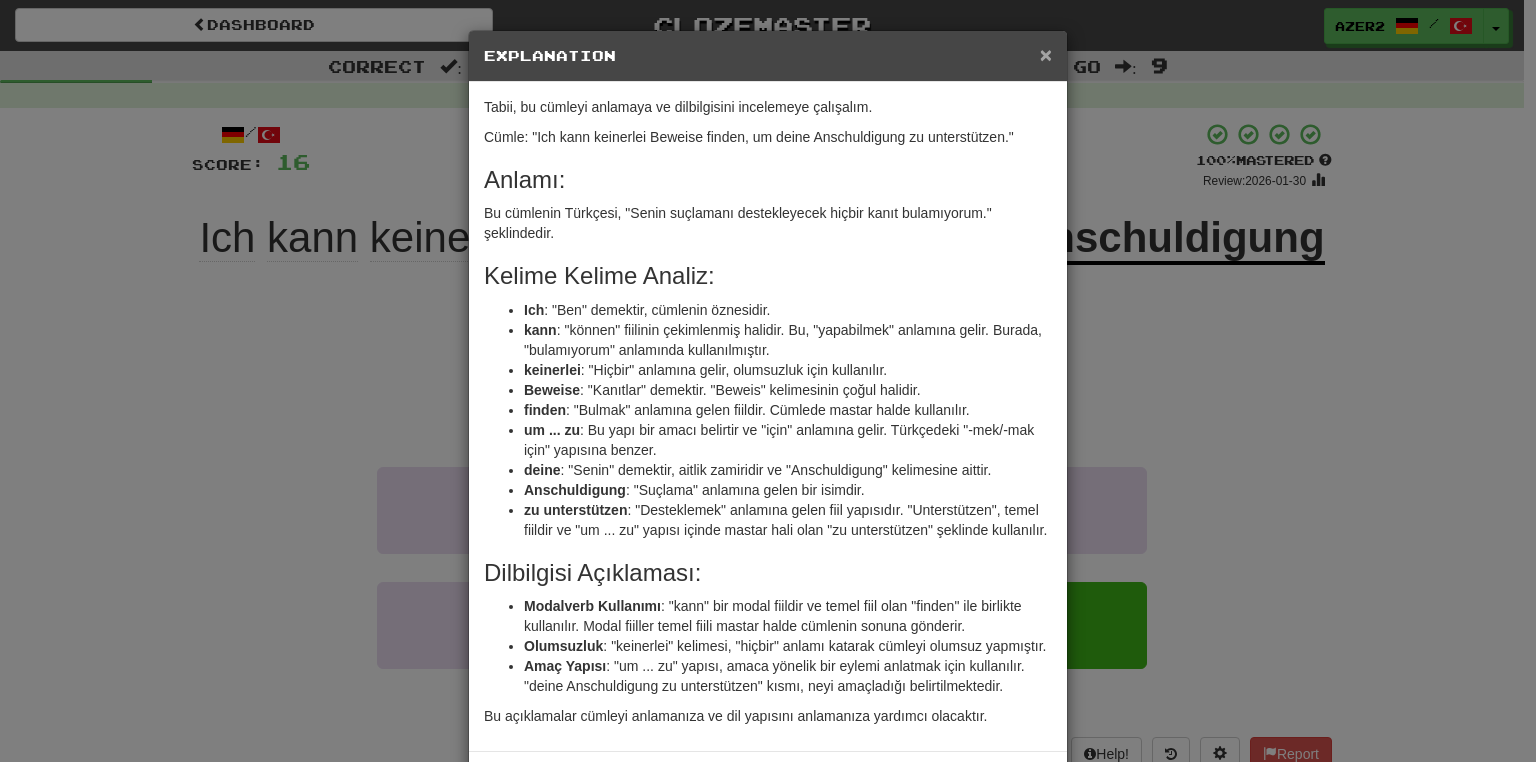 click on "×" at bounding box center [1046, 54] 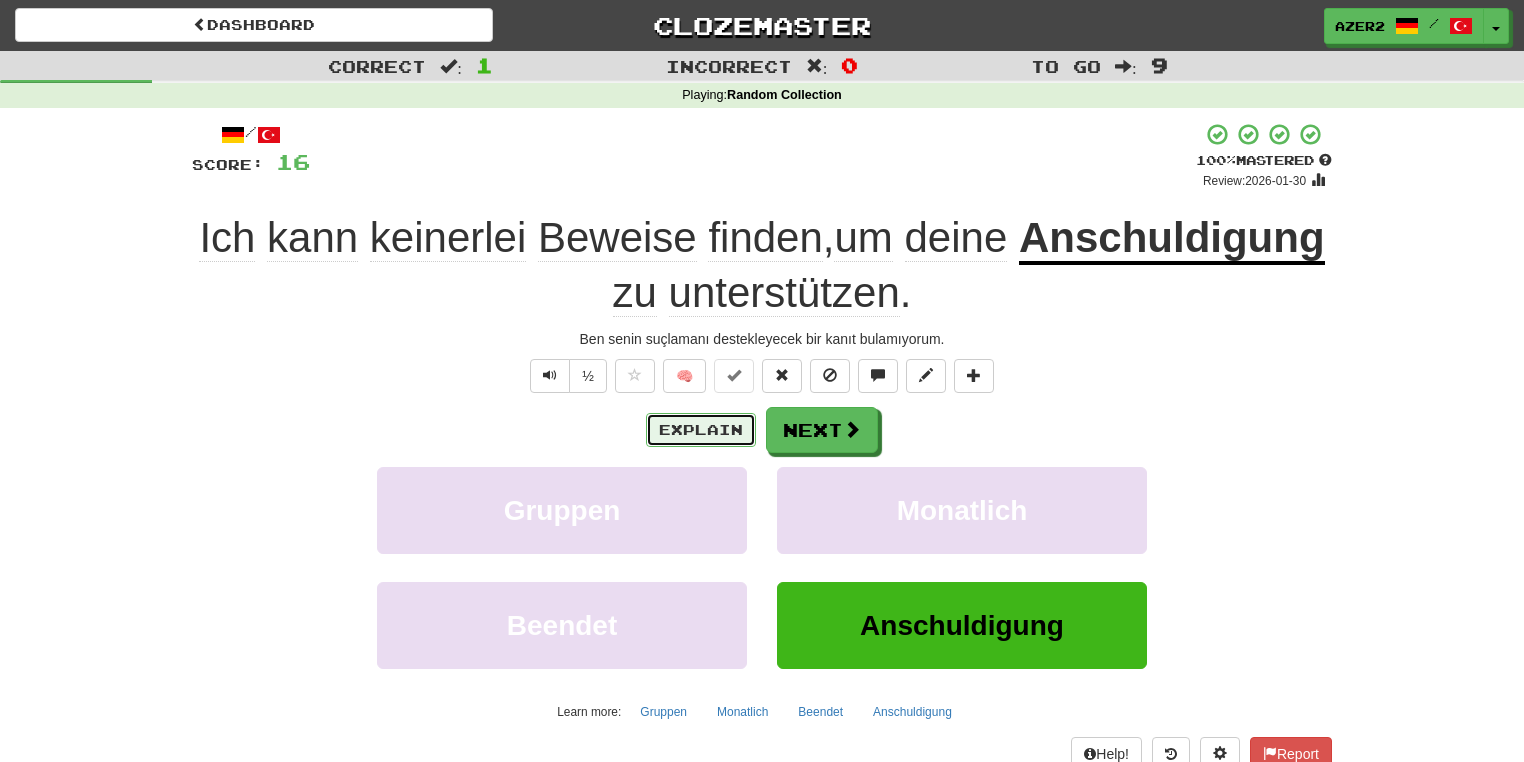 click on "Explain" at bounding box center (701, 430) 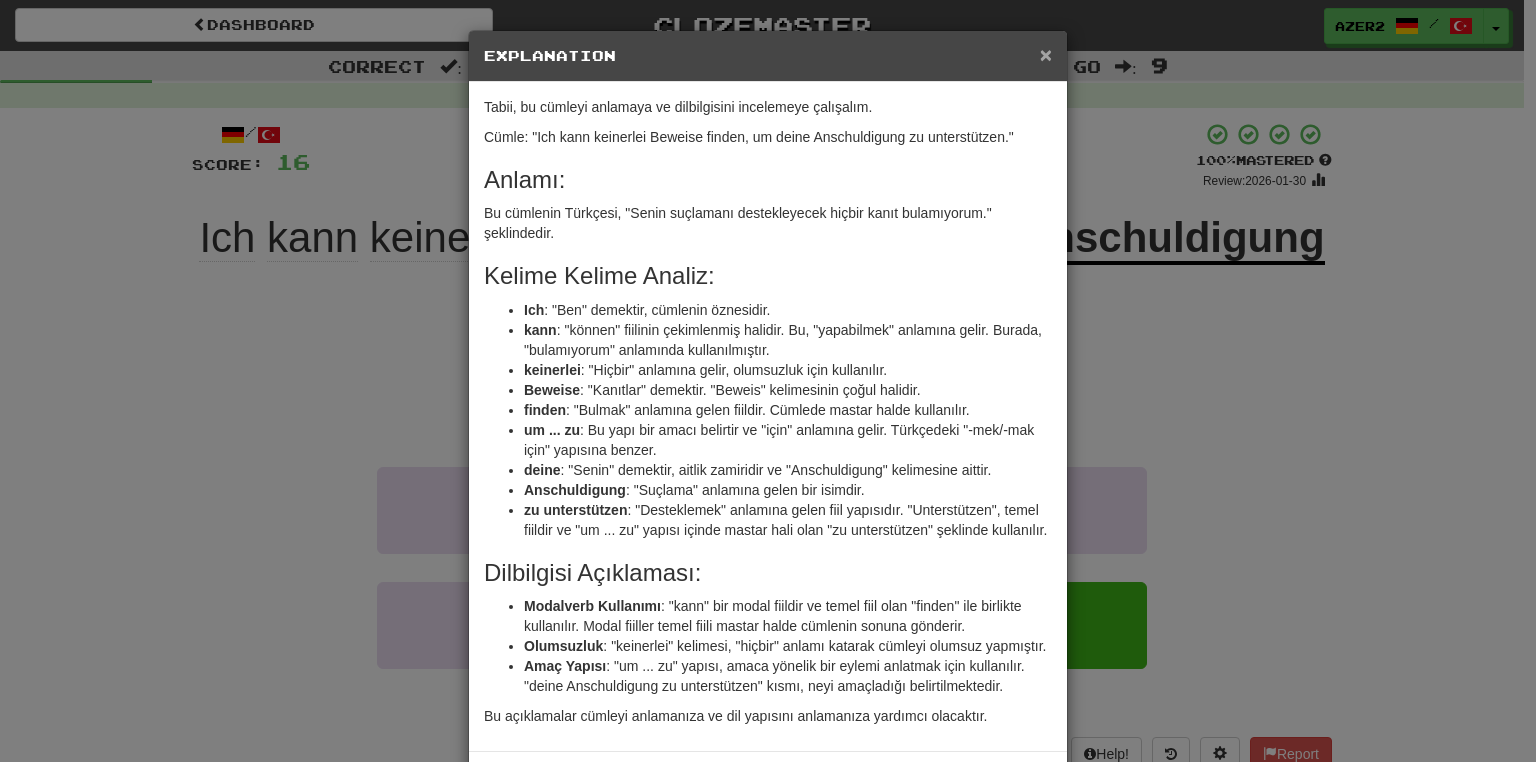 click on "×" at bounding box center (1046, 54) 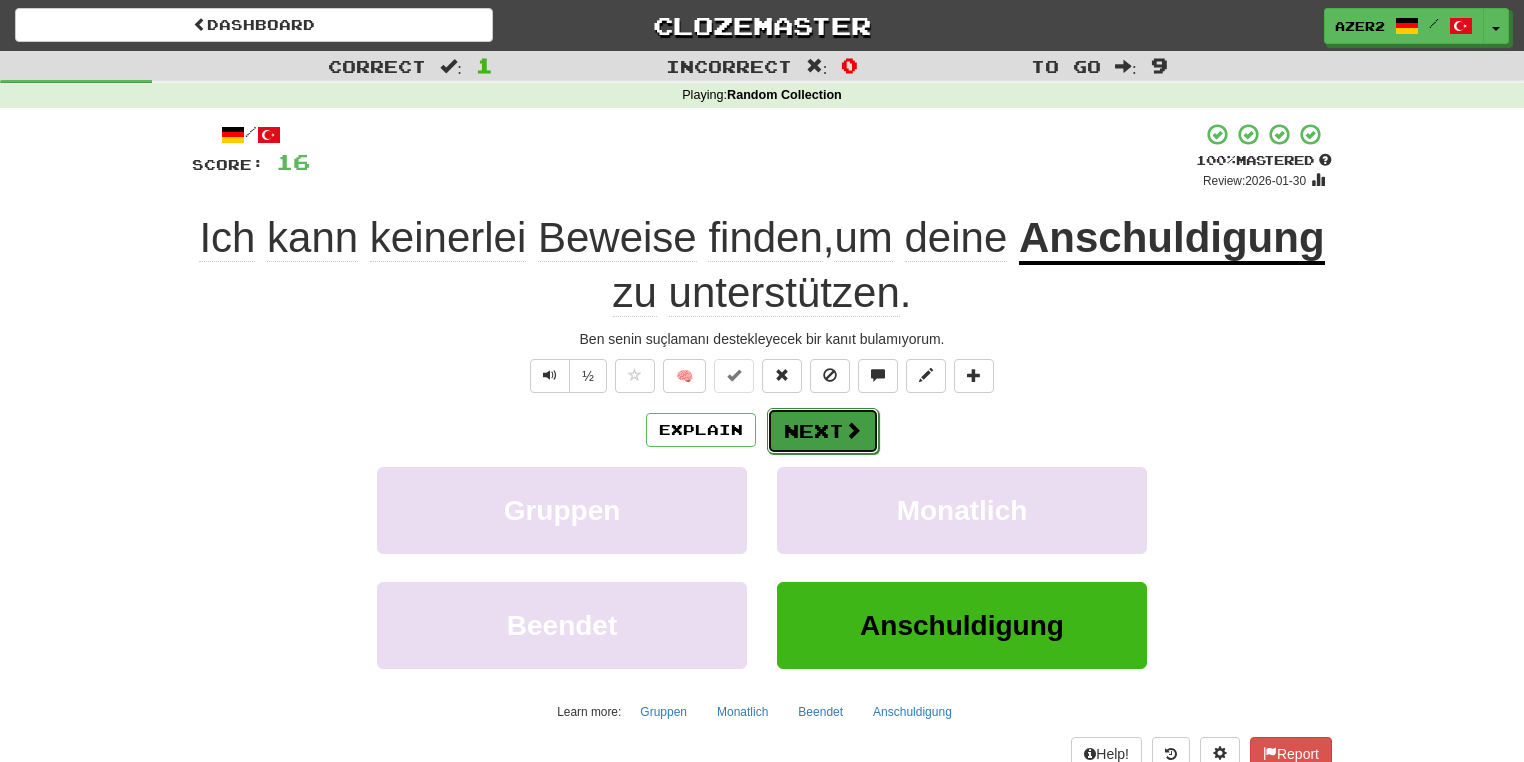 click at bounding box center (853, 430) 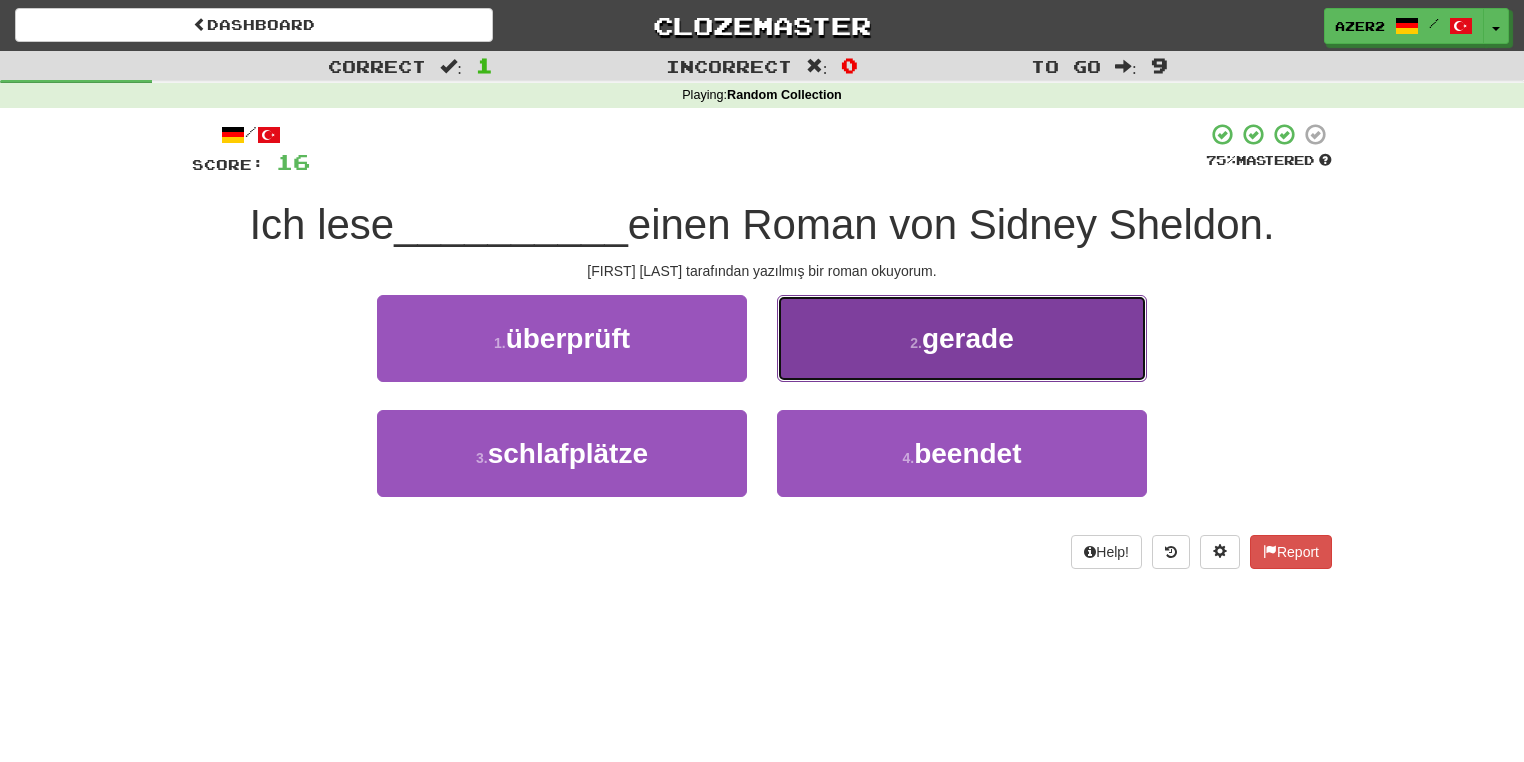 click on "2 .  gerade" at bounding box center [962, 338] 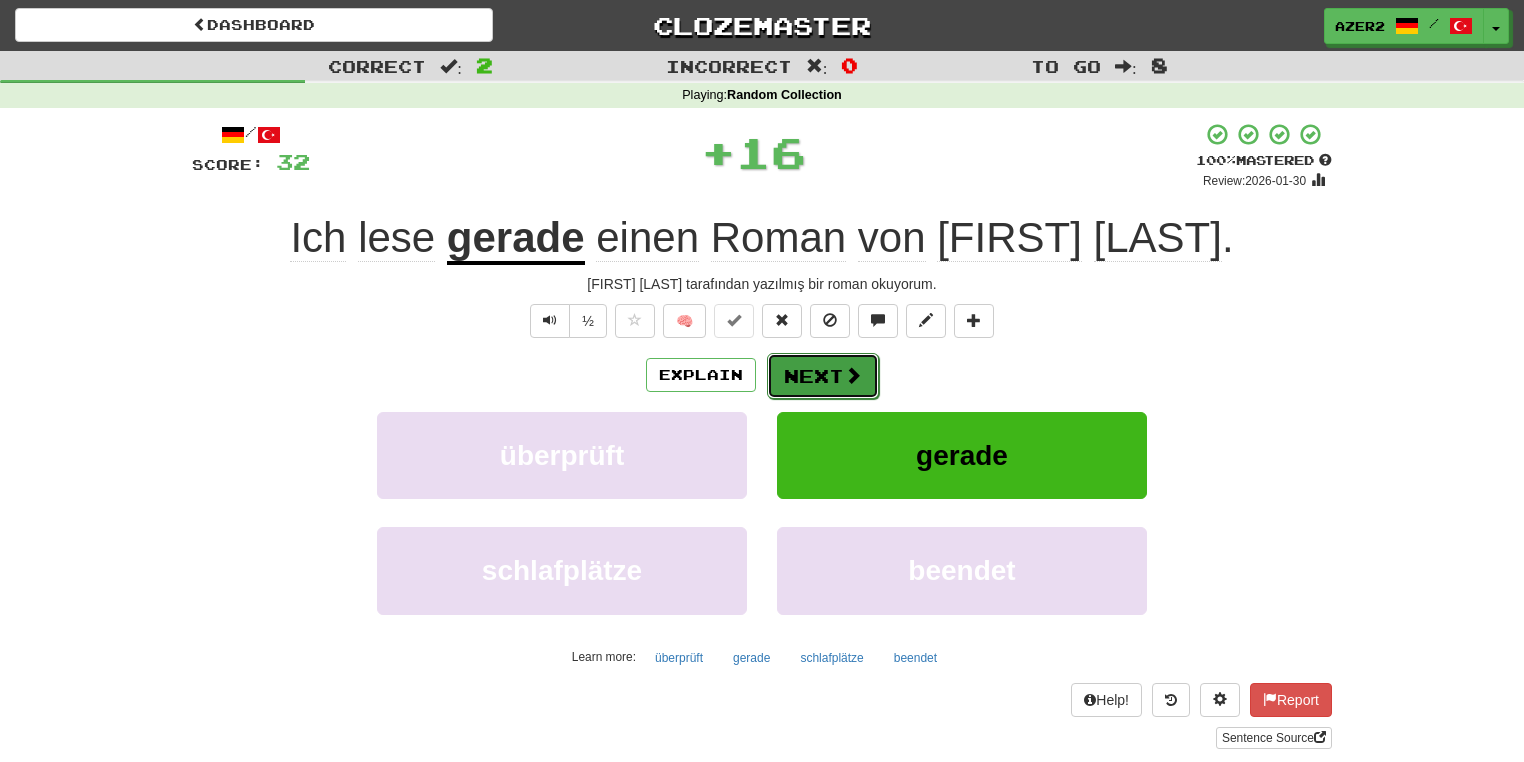 click at bounding box center (853, 375) 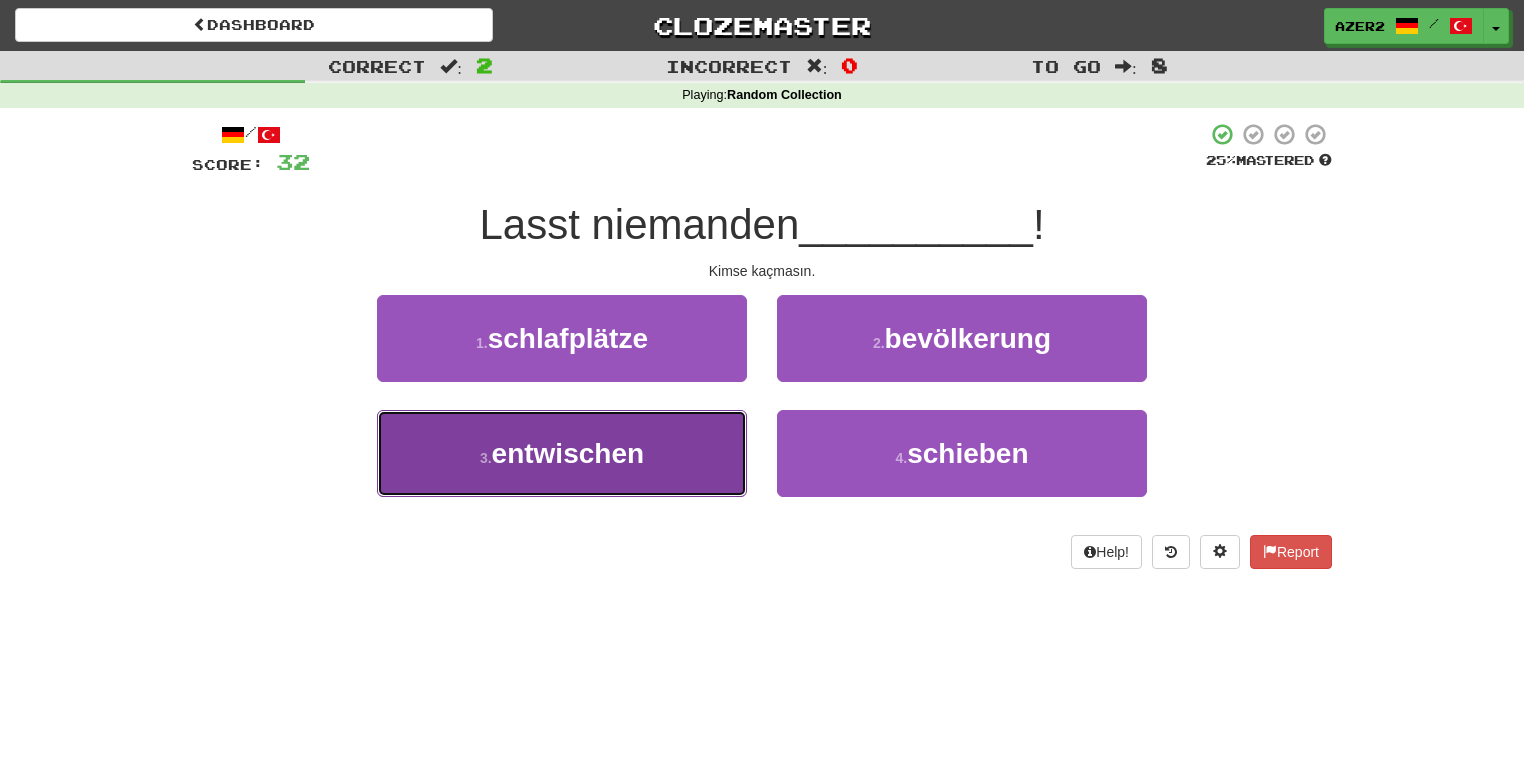 click on "entwischen" at bounding box center (568, 453) 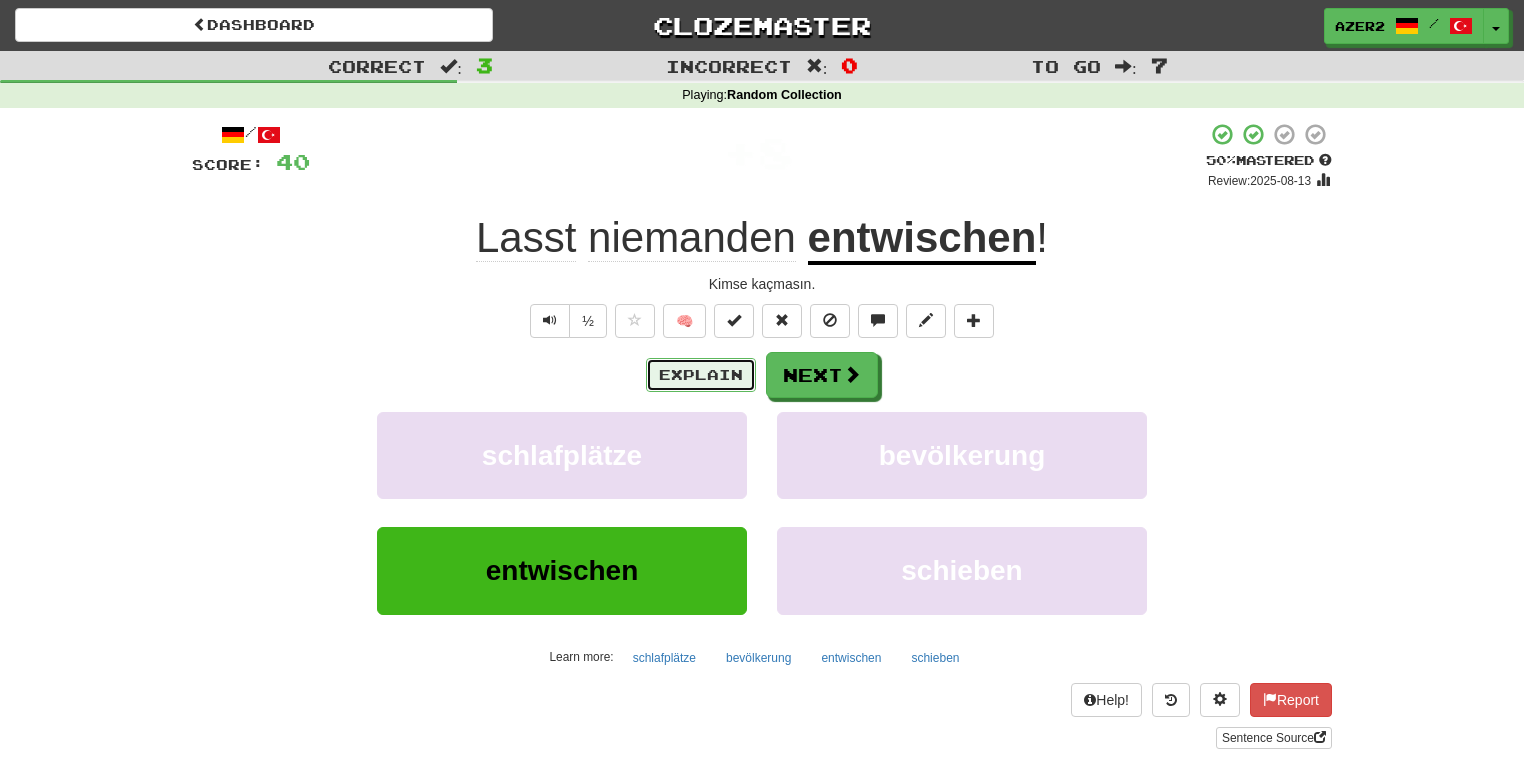 click on "Explain" at bounding box center [701, 375] 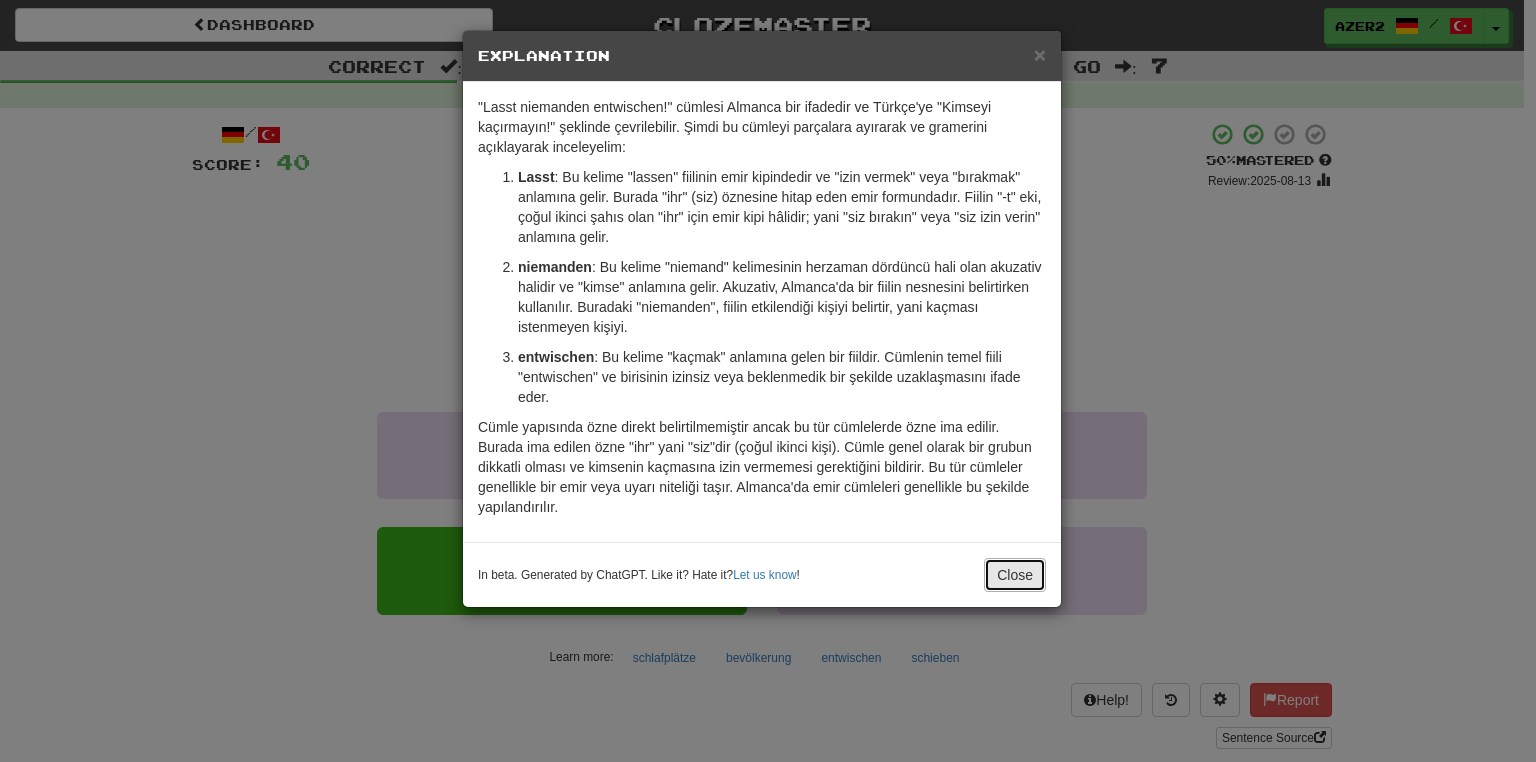 click on "Close" at bounding box center (1015, 575) 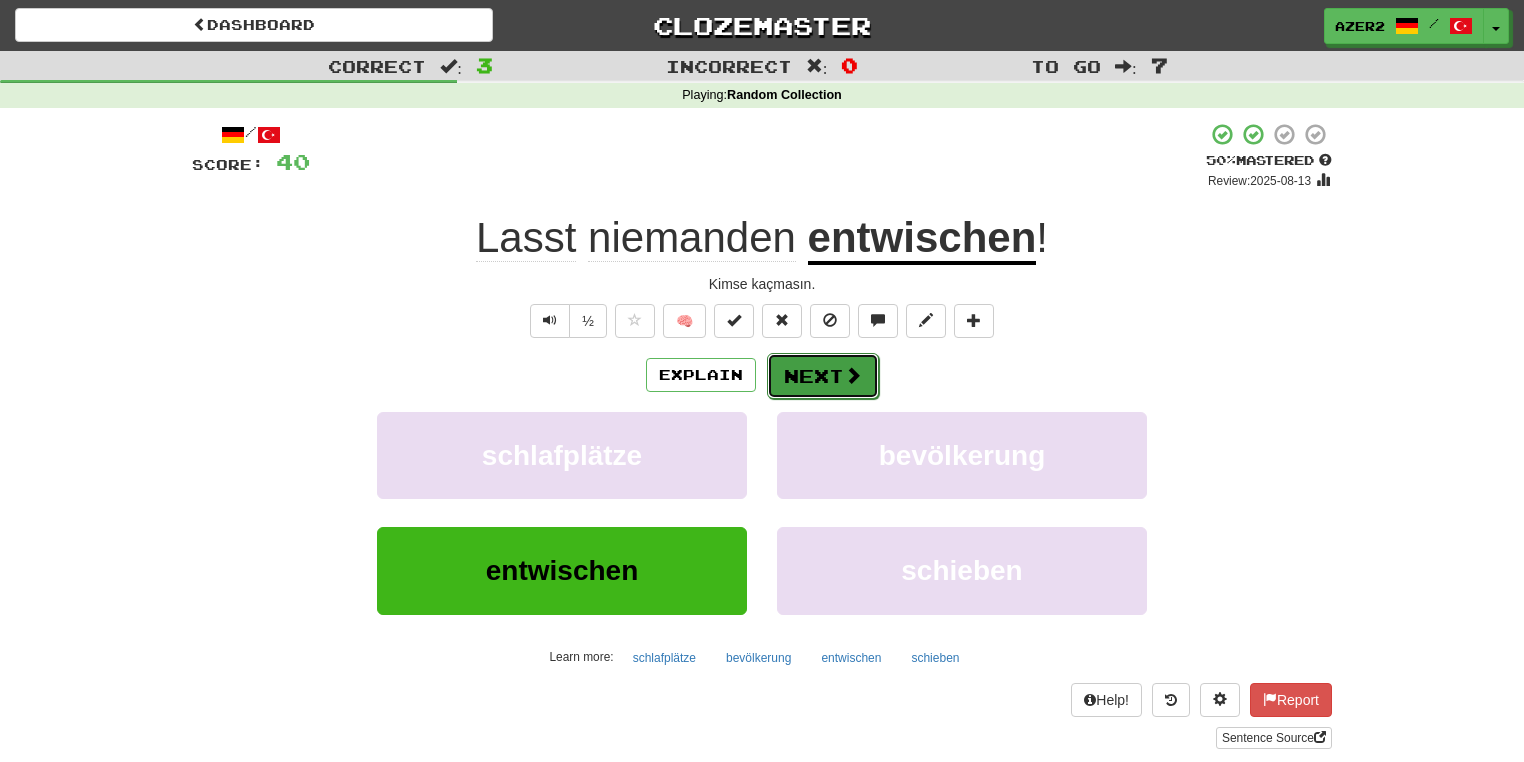 click on "Next" at bounding box center [823, 376] 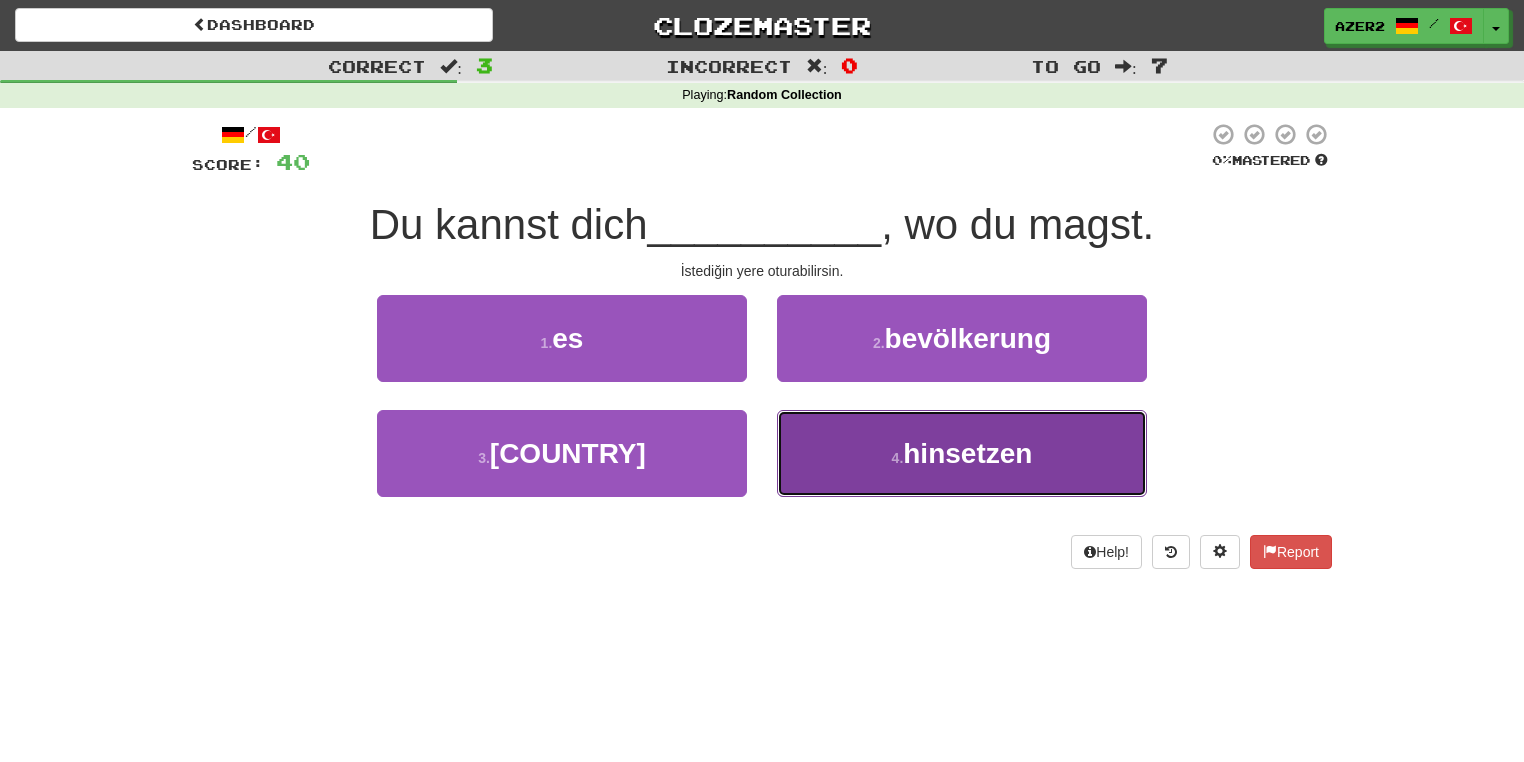 click on "4 .  hinsetzen" at bounding box center (962, 453) 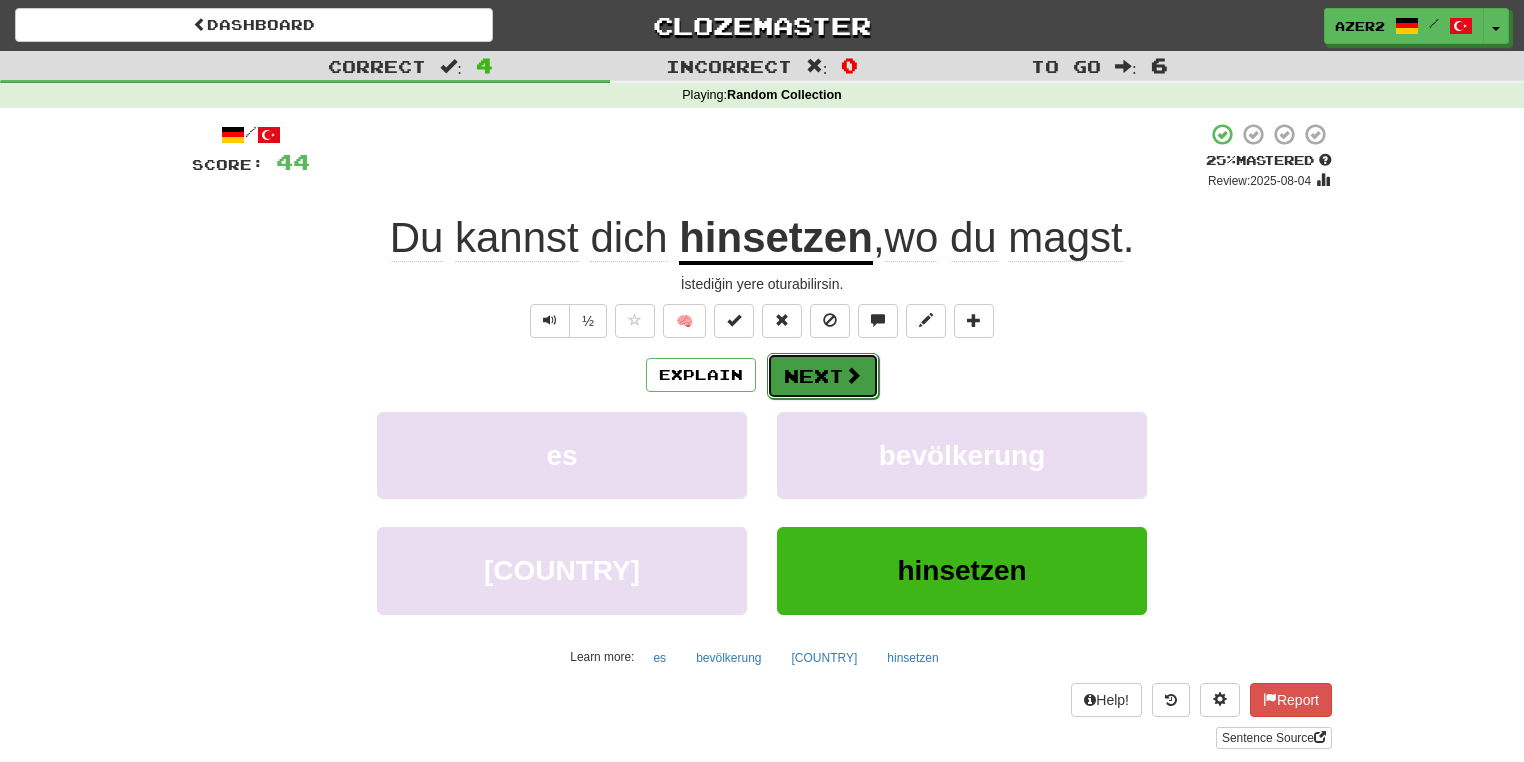 click on "Next" at bounding box center (823, 376) 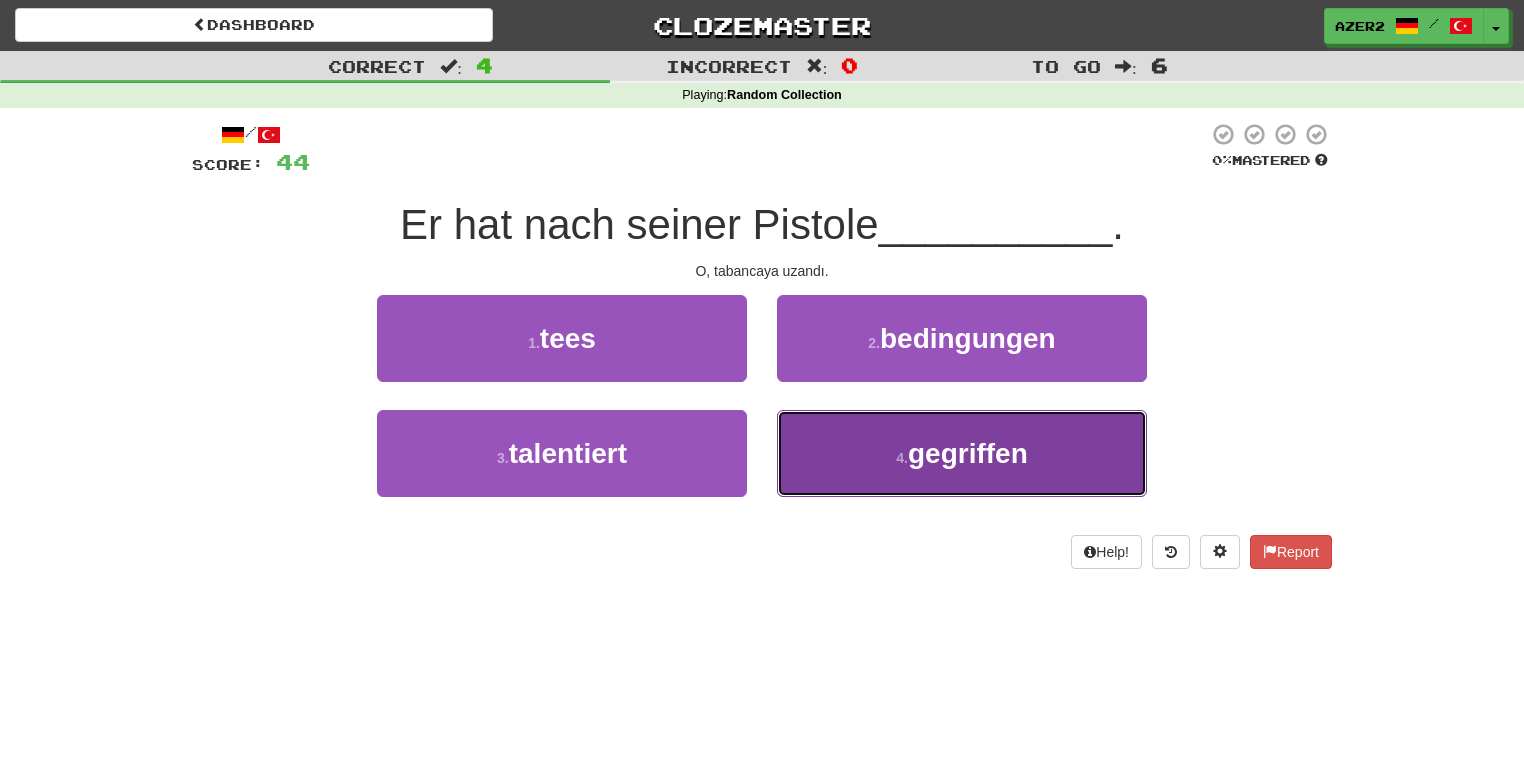 click on "gegriffen" at bounding box center (968, 453) 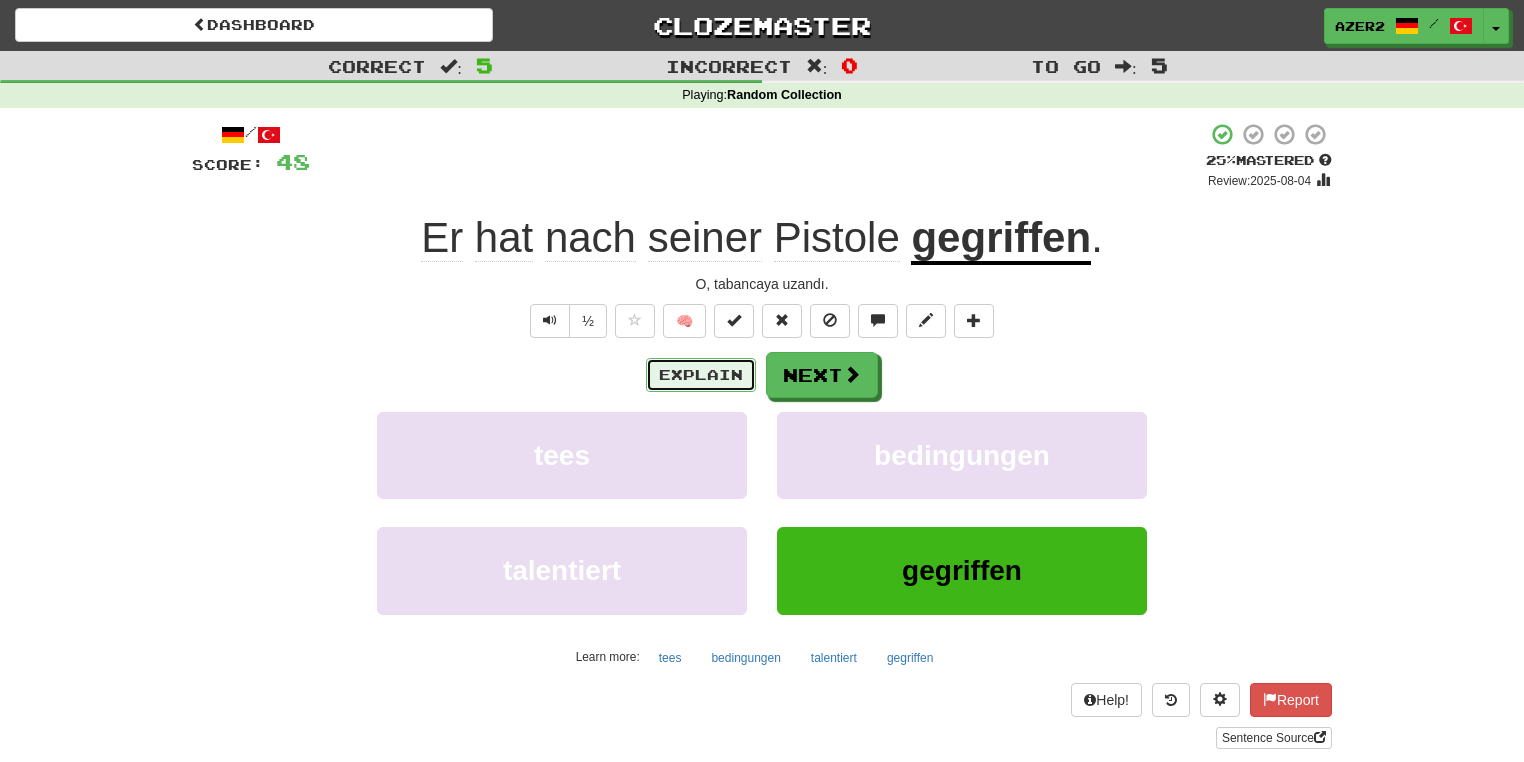 click on "Explain" at bounding box center [701, 375] 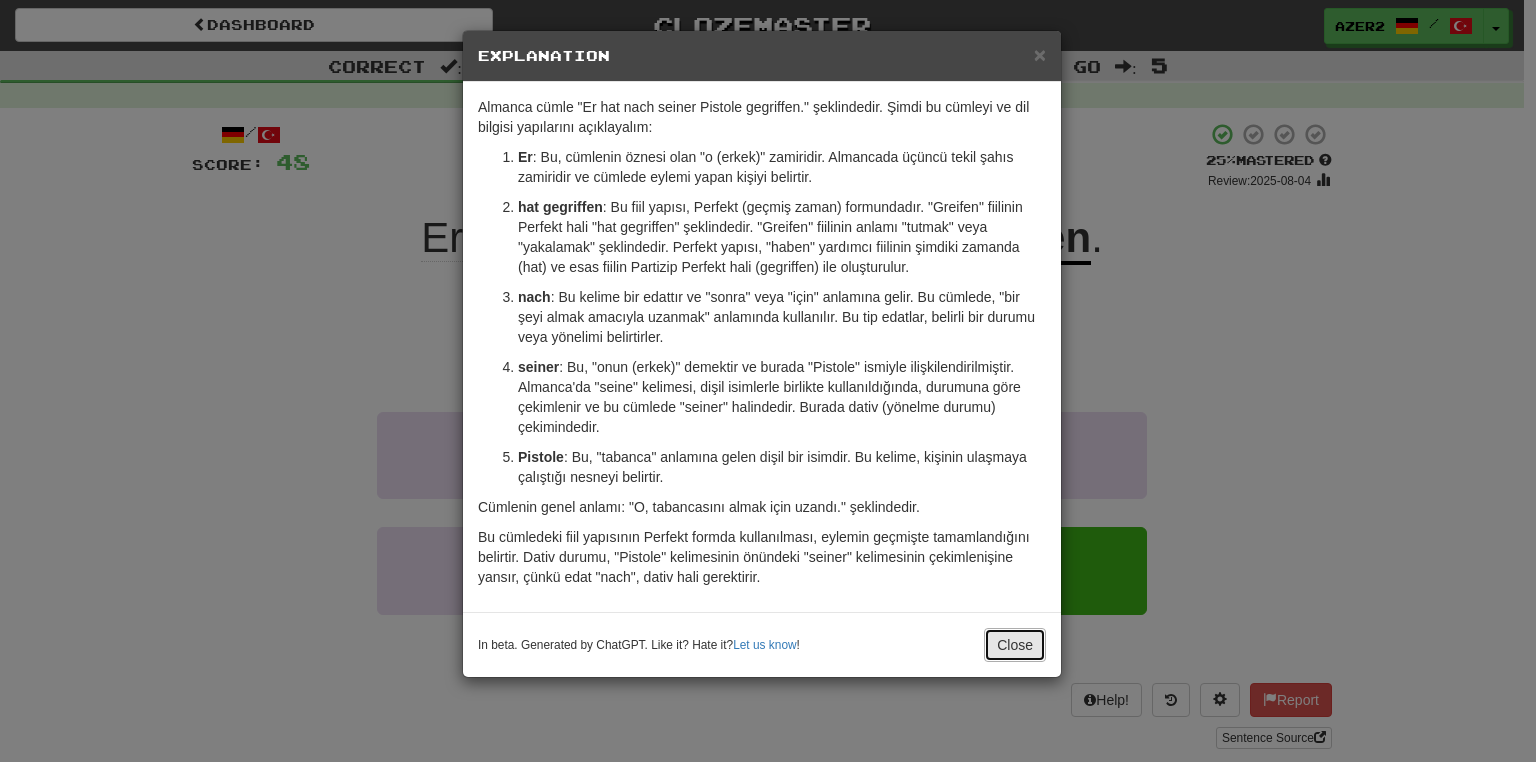click on "Close" at bounding box center [1015, 645] 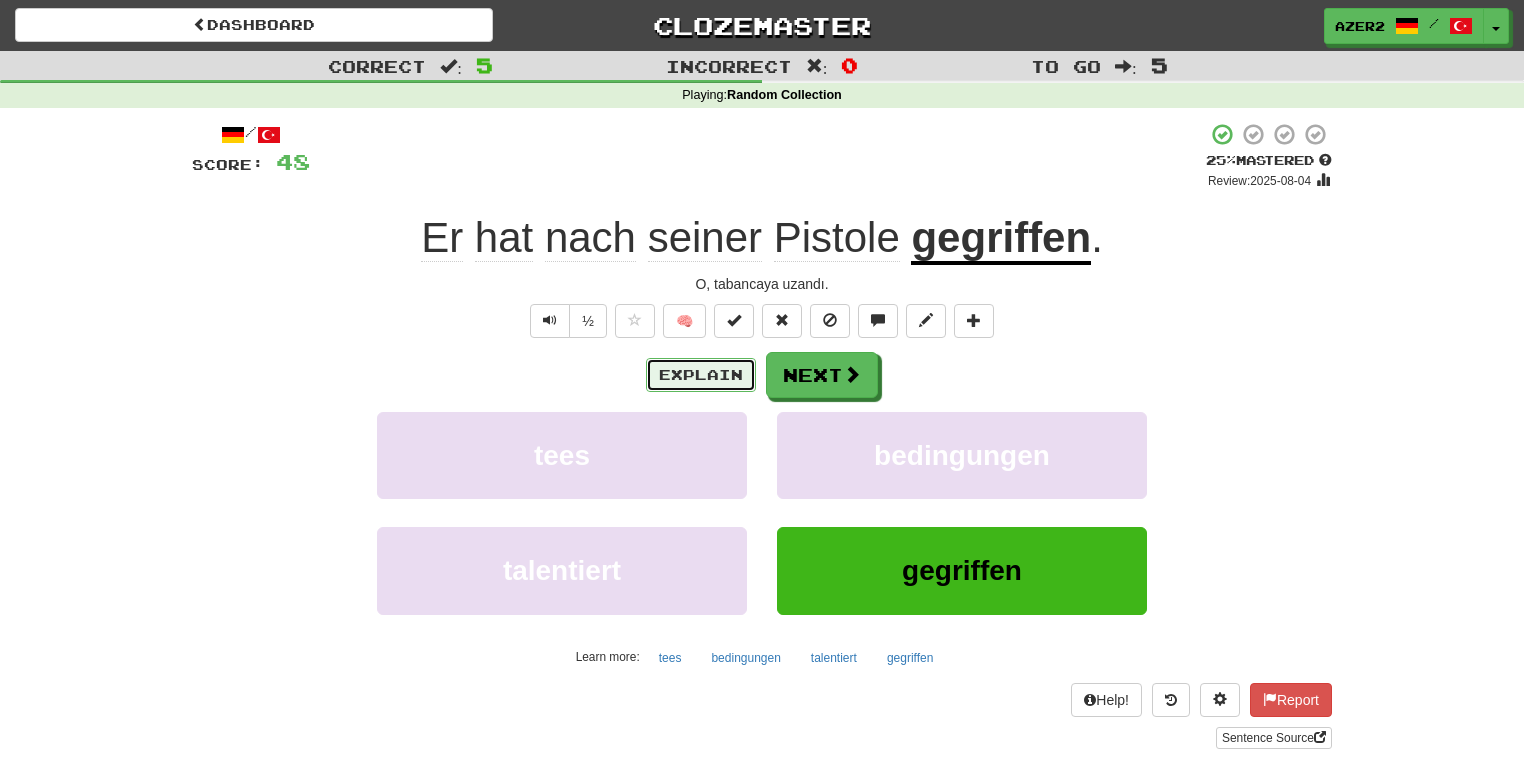 click on "Explain" at bounding box center (701, 375) 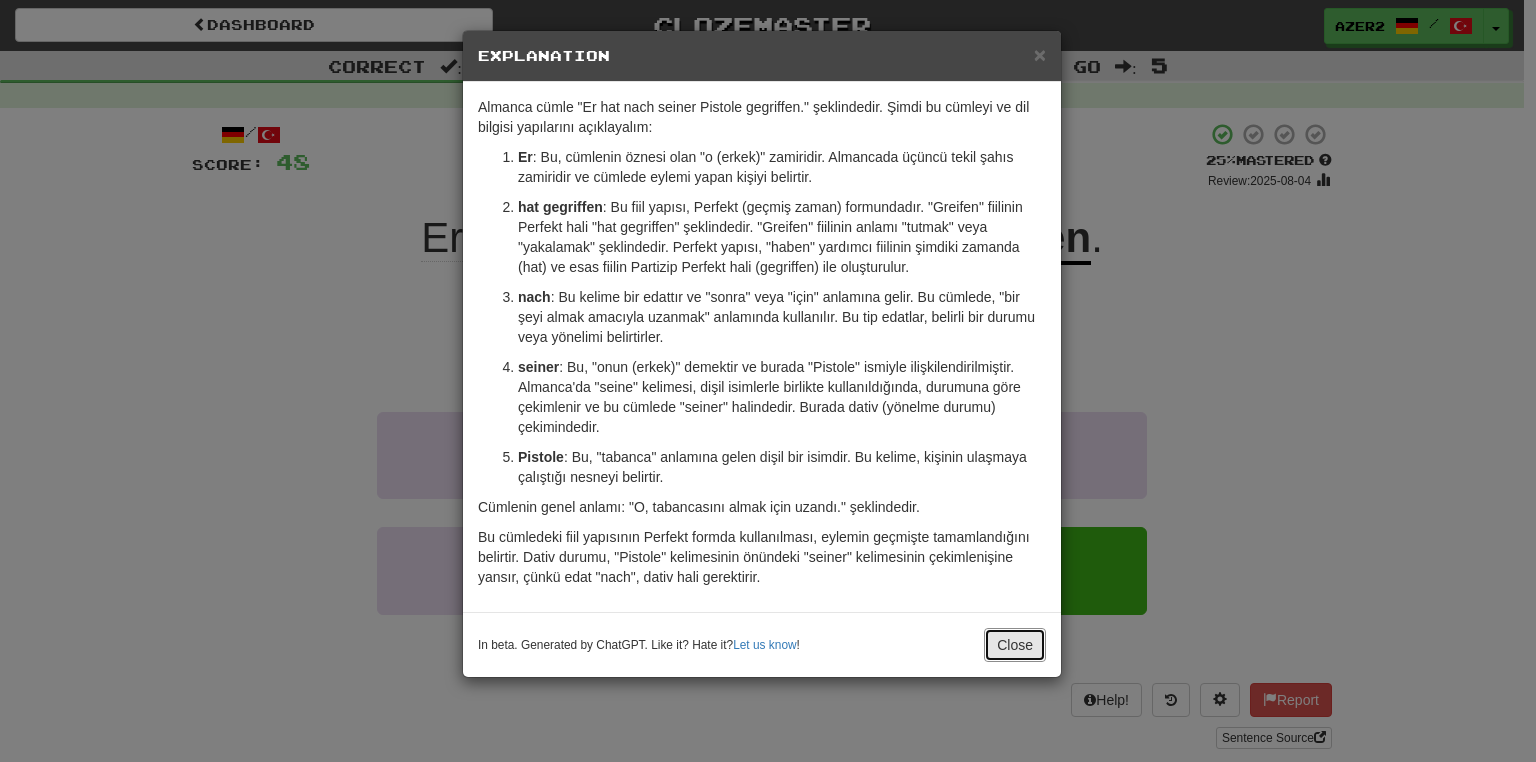 drag, startPoint x: 997, startPoint y: 628, endPoint x: 1004, endPoint y: 604, distance: 25 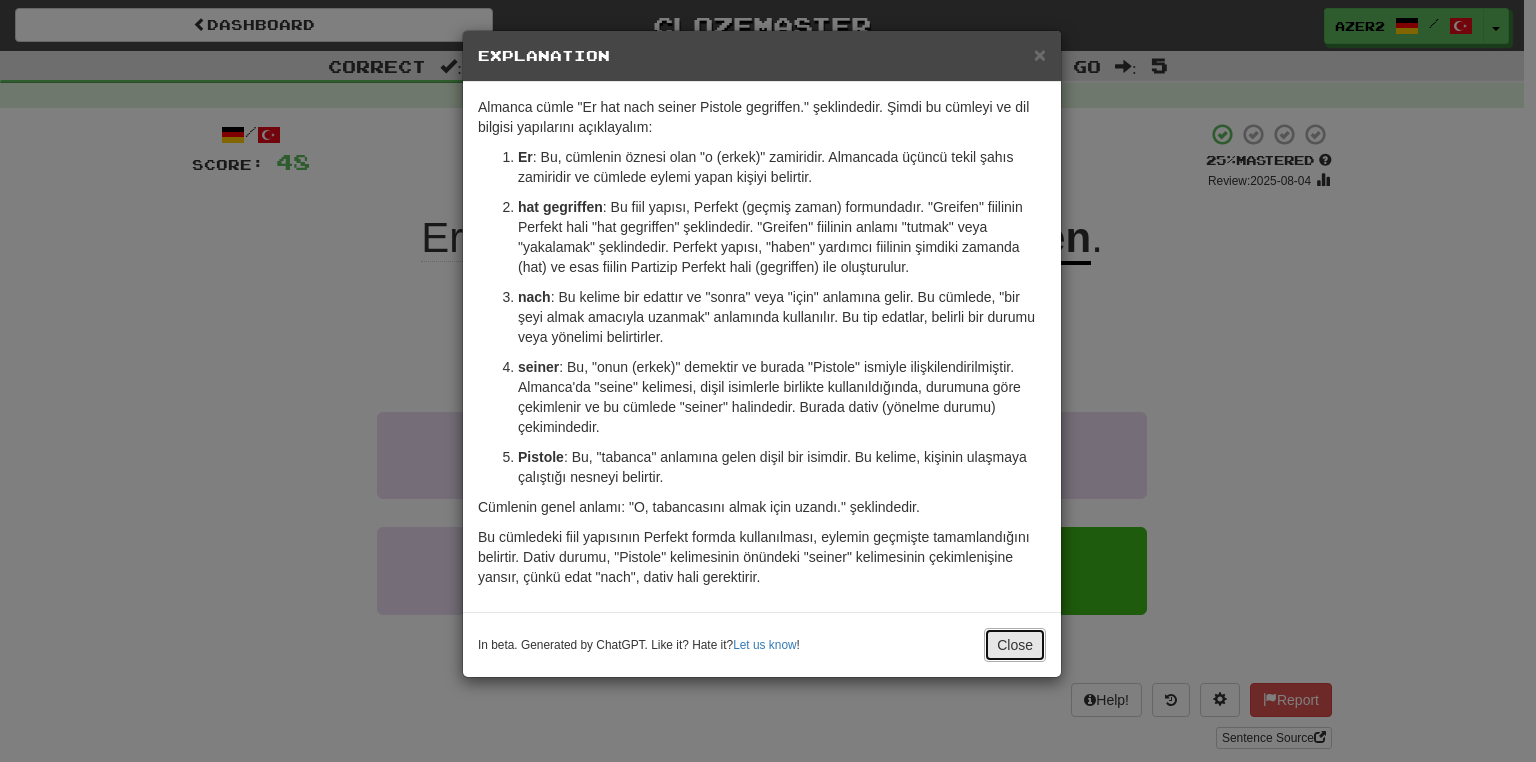 click on "Close" at bounding box center (1015, 645) 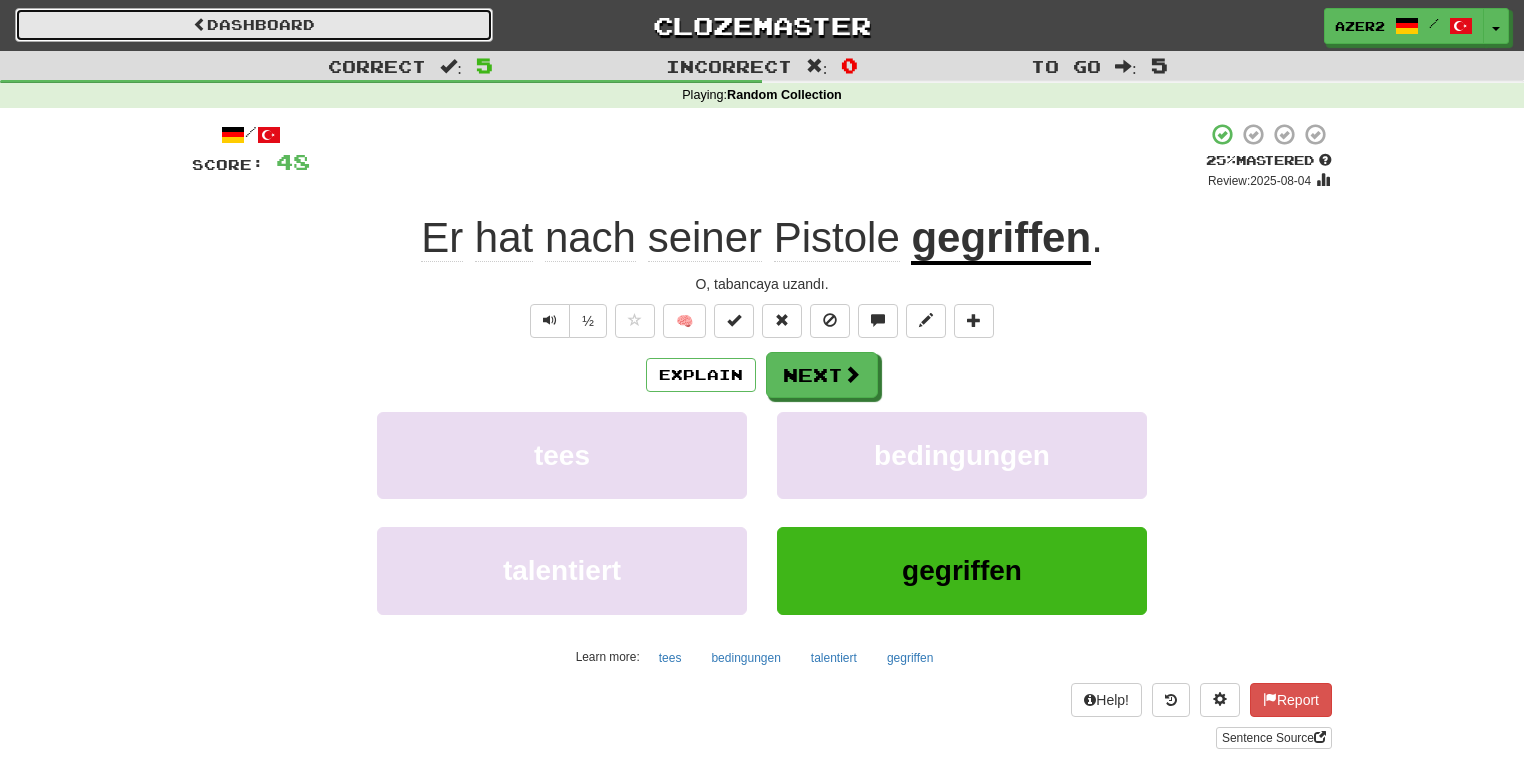 click on "Dashboard" at bounding box center [254, 25] 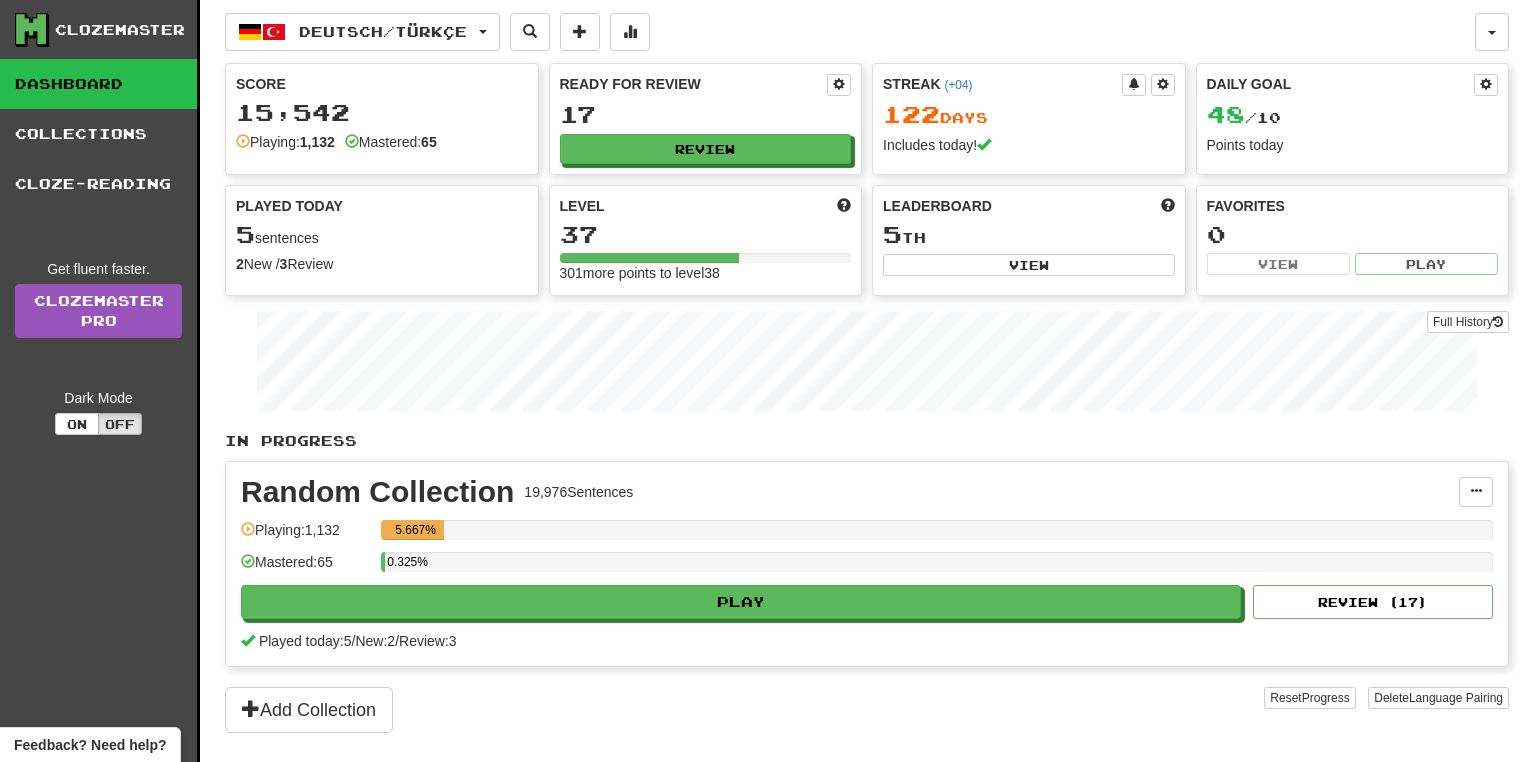 scroll, scrollTop: 0, scrollLeft: 0, axis: both 